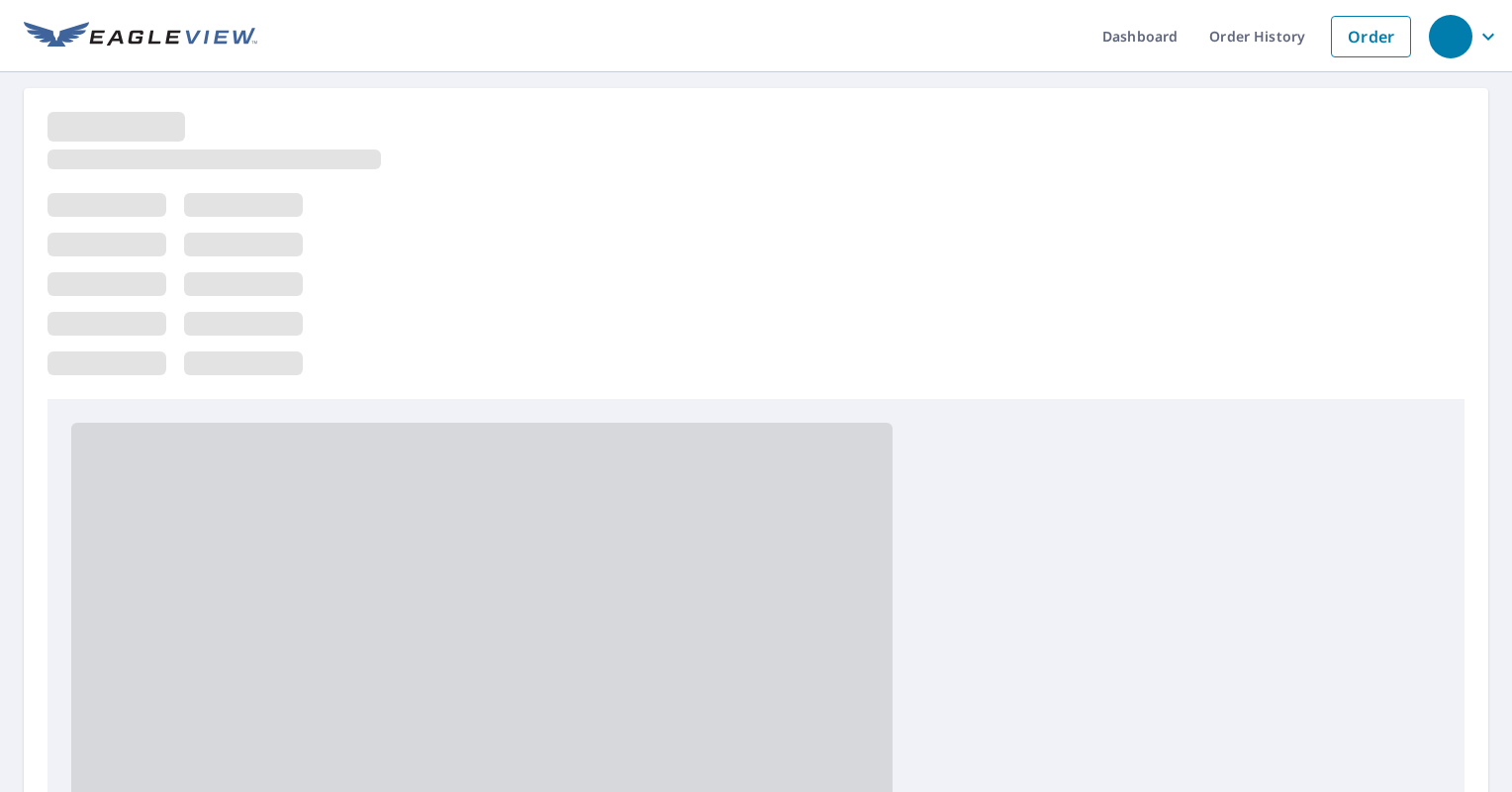 scroll, scrollTop: 0, scrollLeft: 0, axis: both 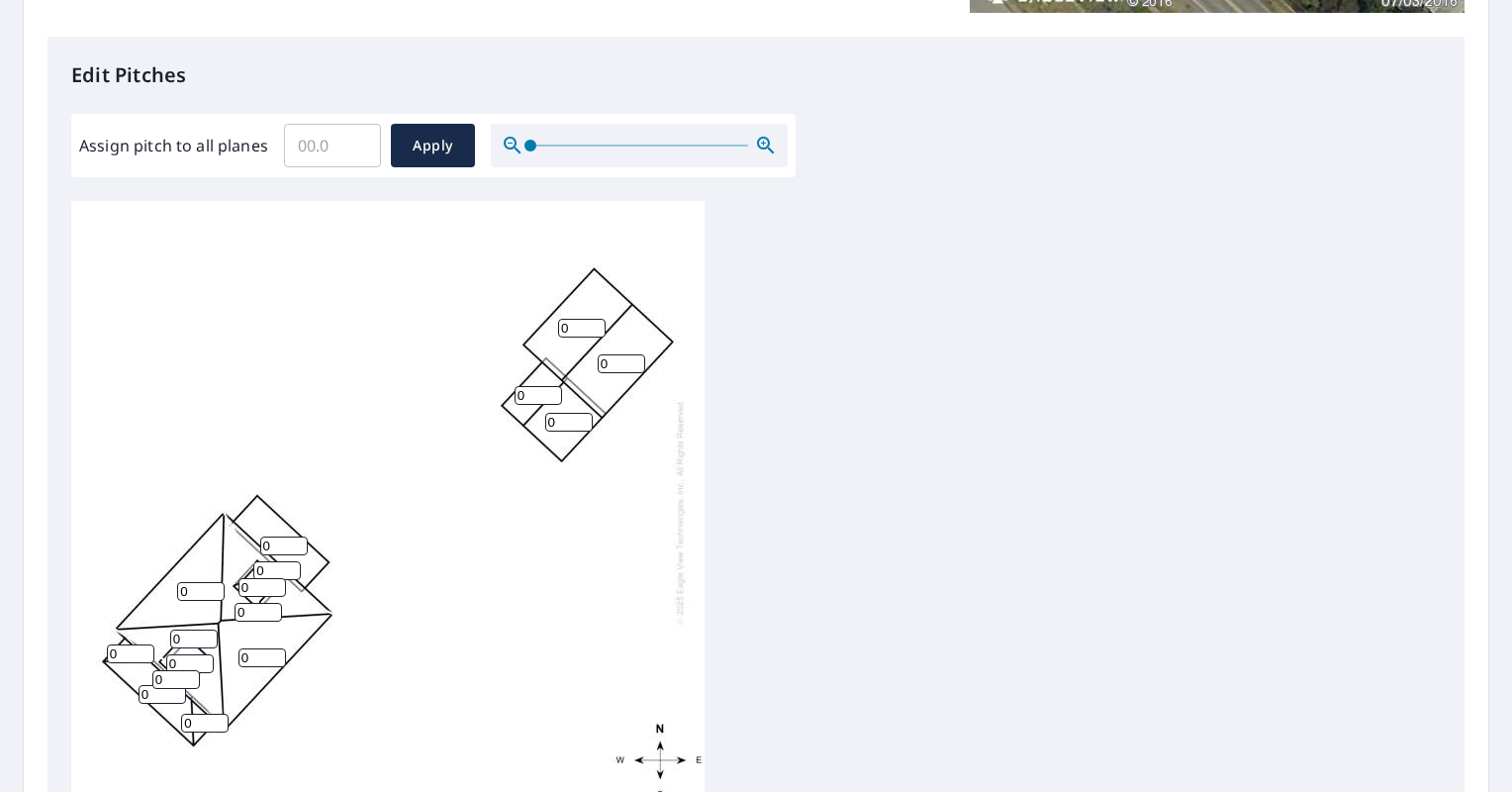 click on "0" at bounding box center [582, 328] 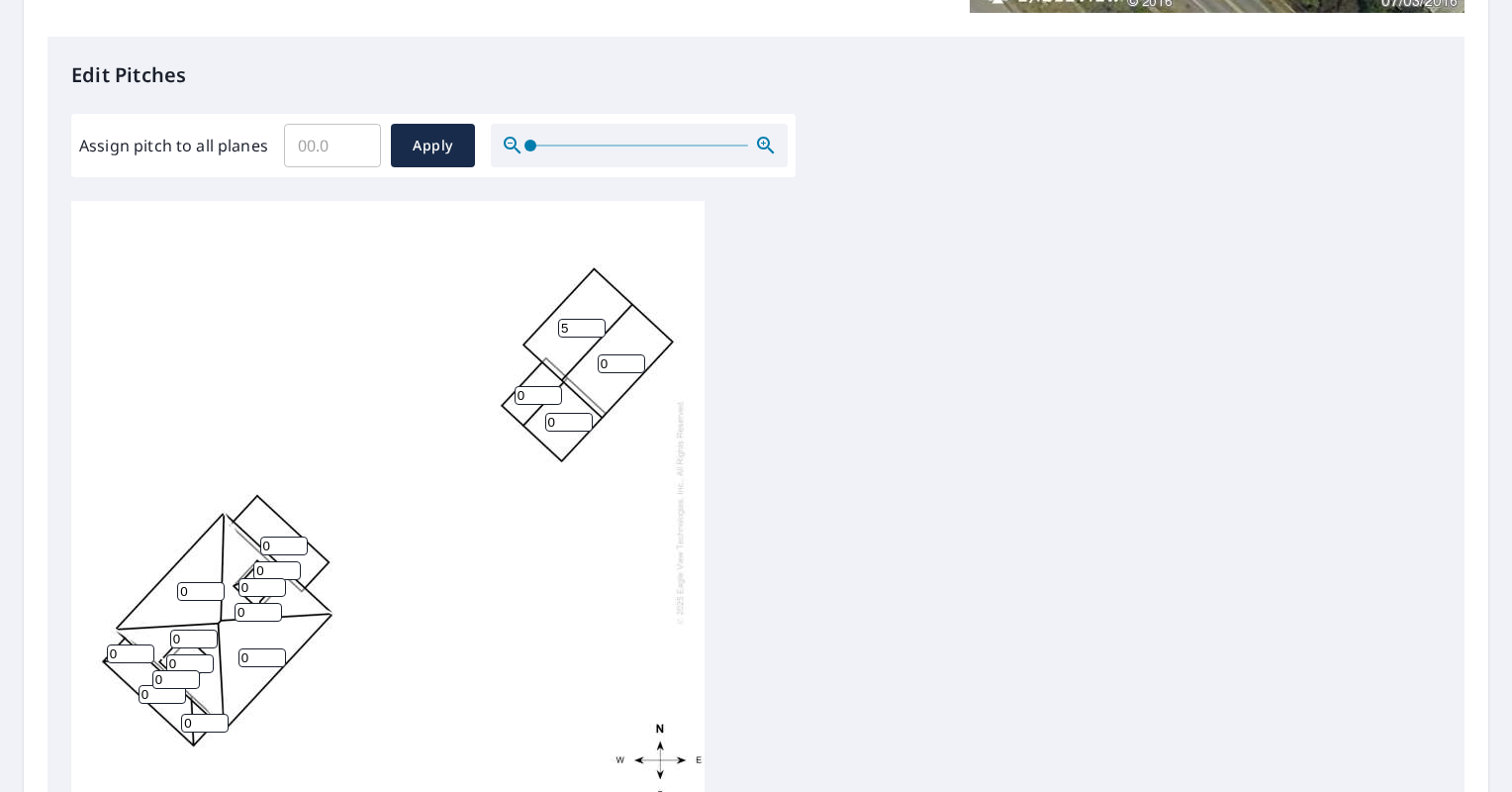 type on "5" 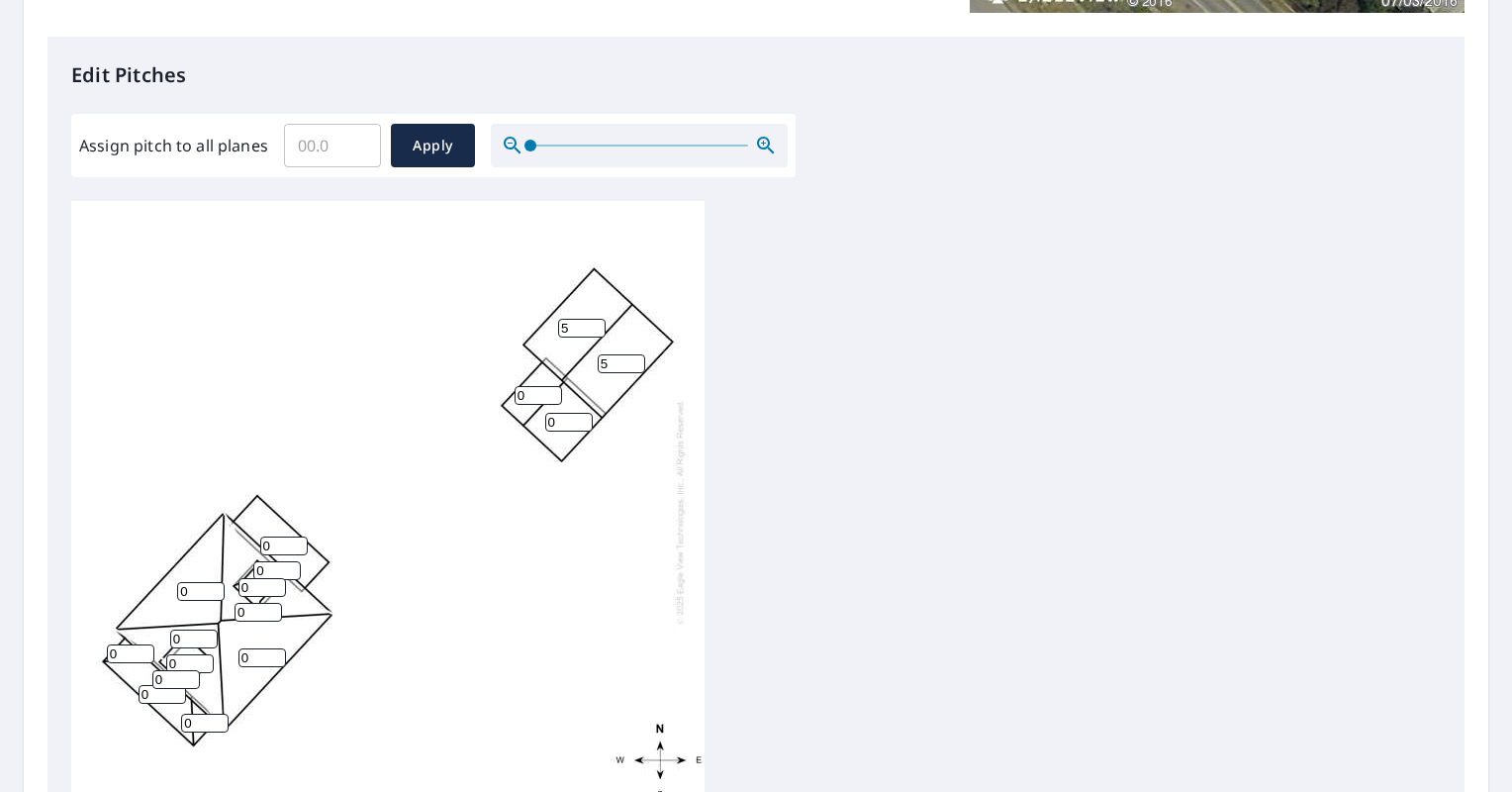 type on "5" 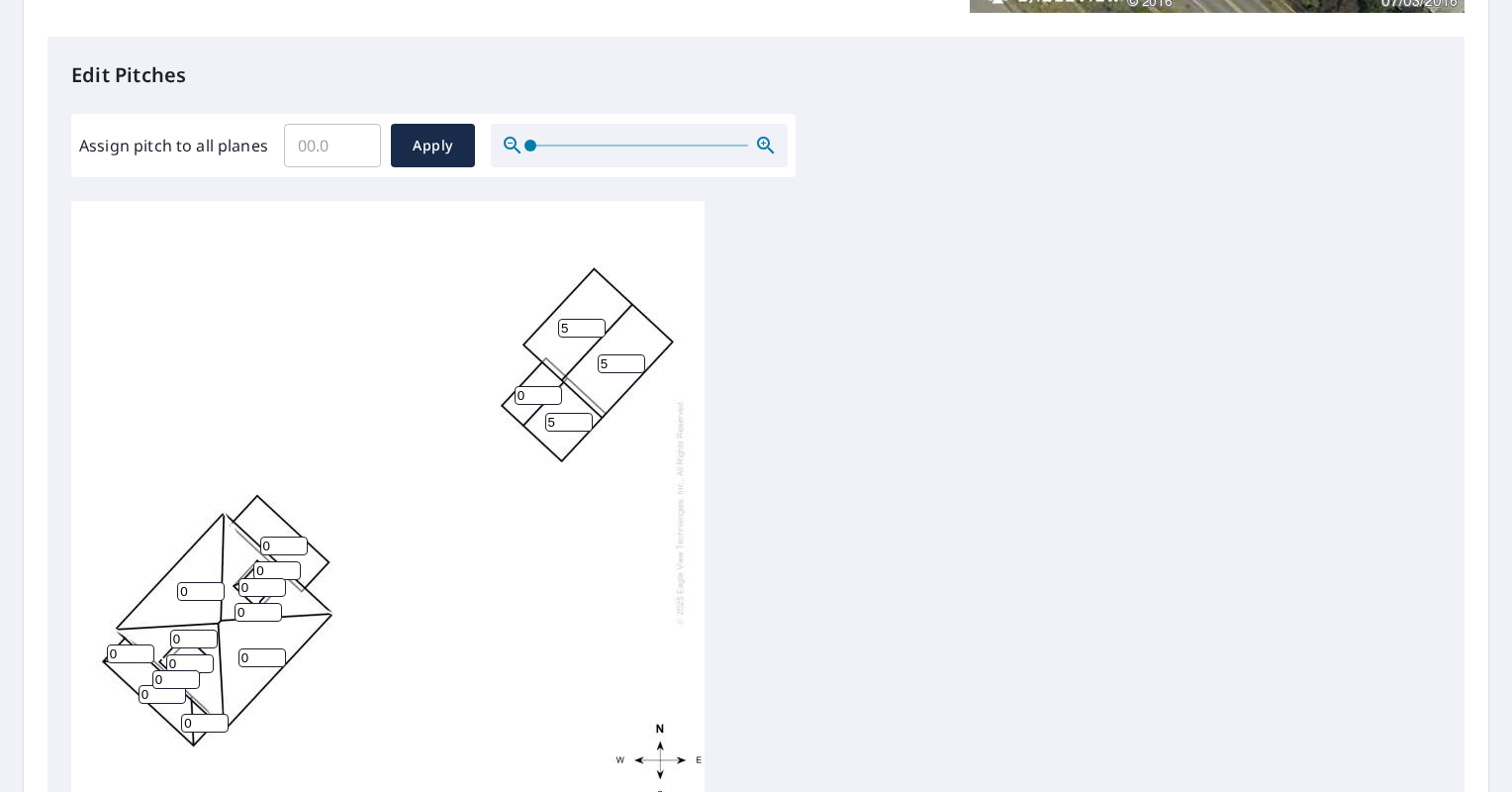type on "5" 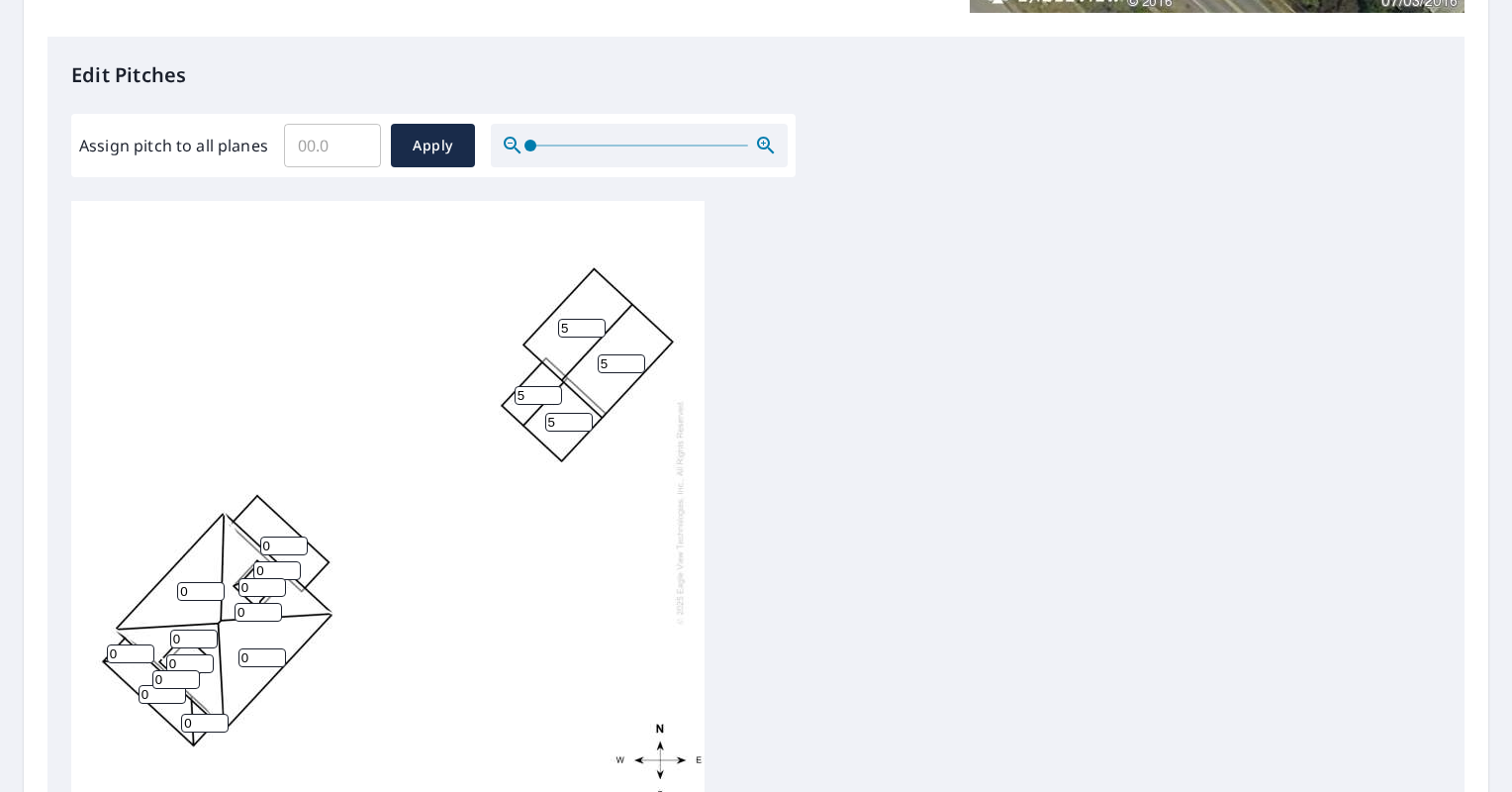type on "5" 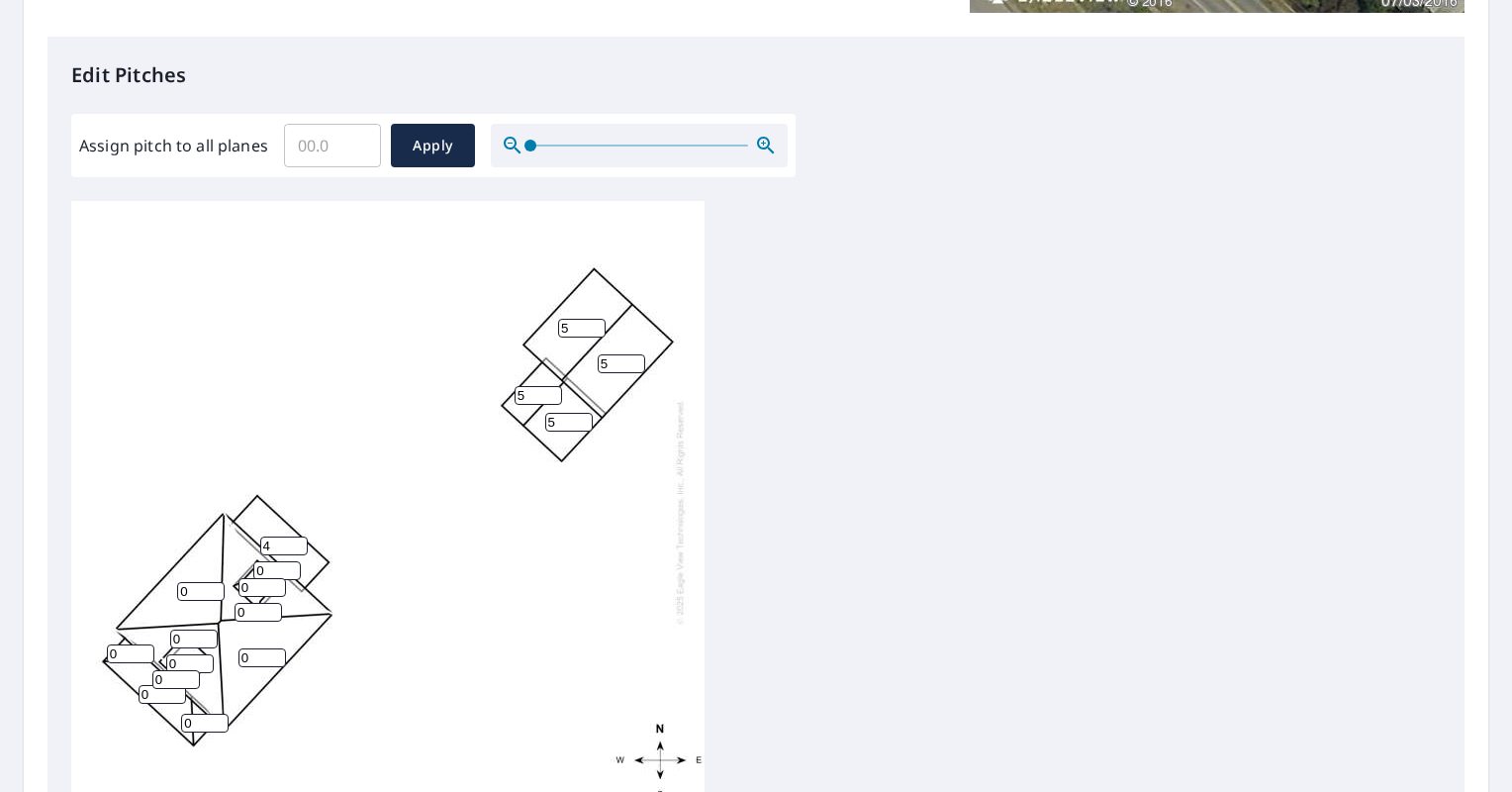 type on "4" 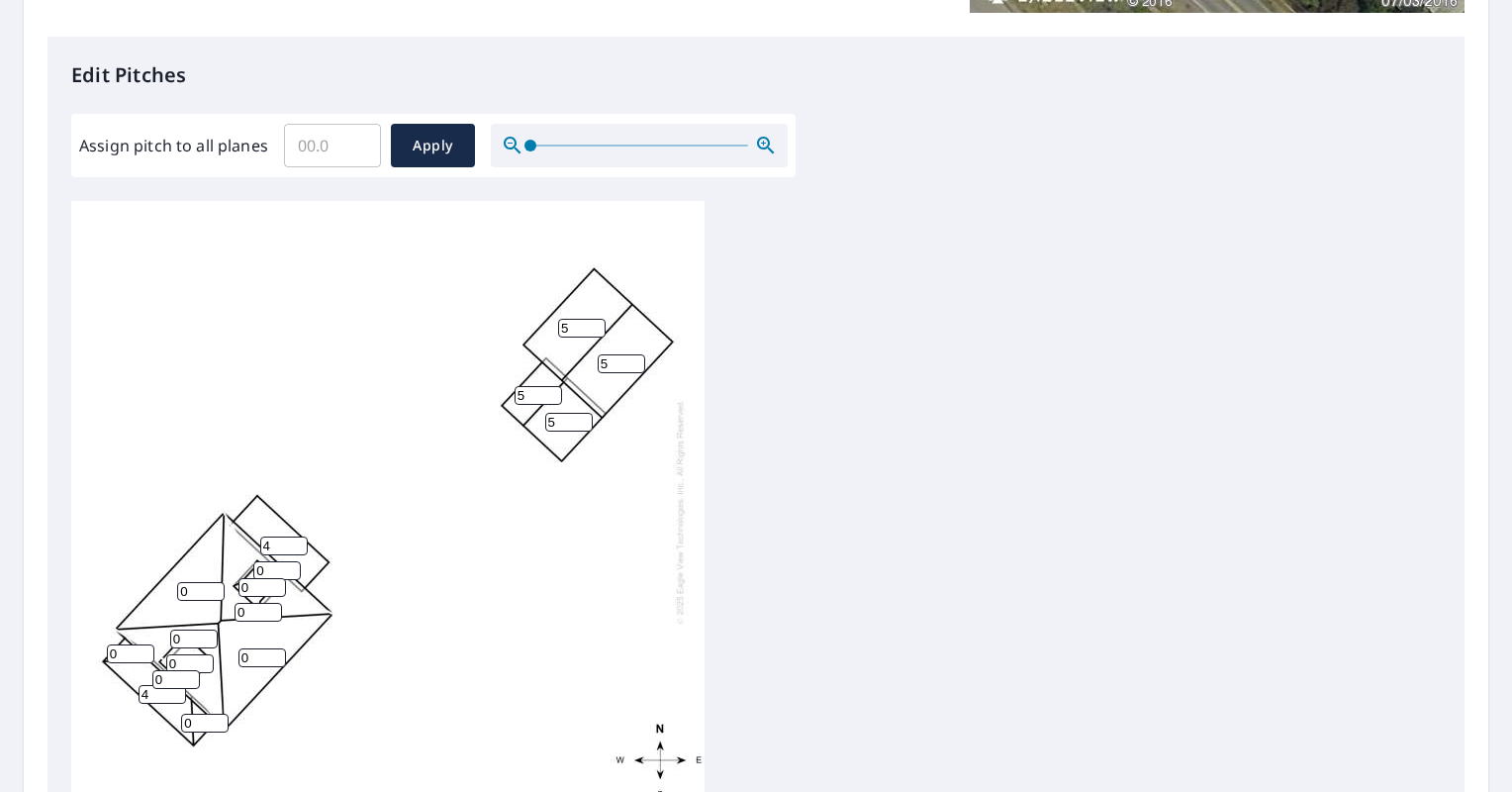 type on "4" 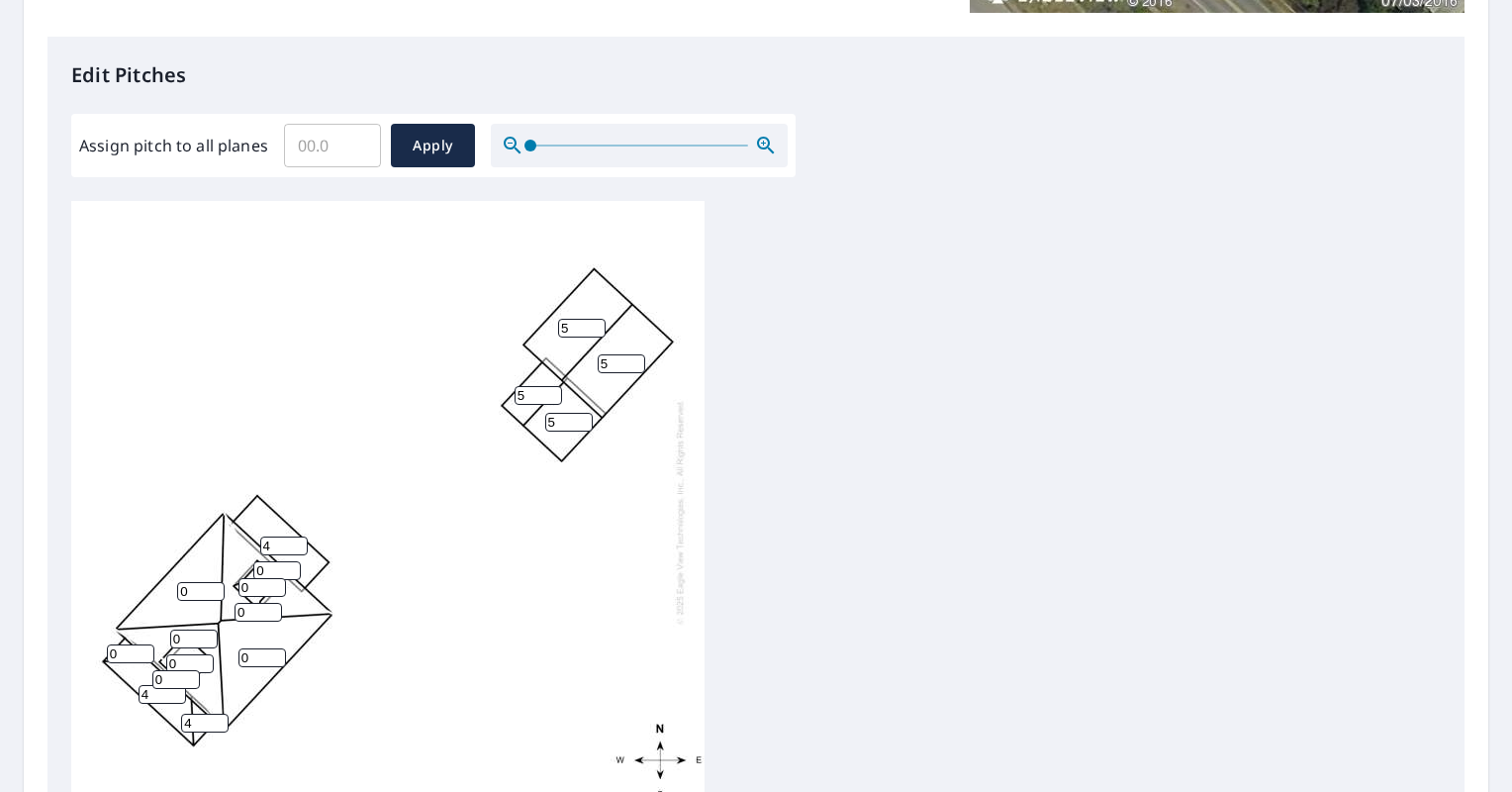 type on "4" 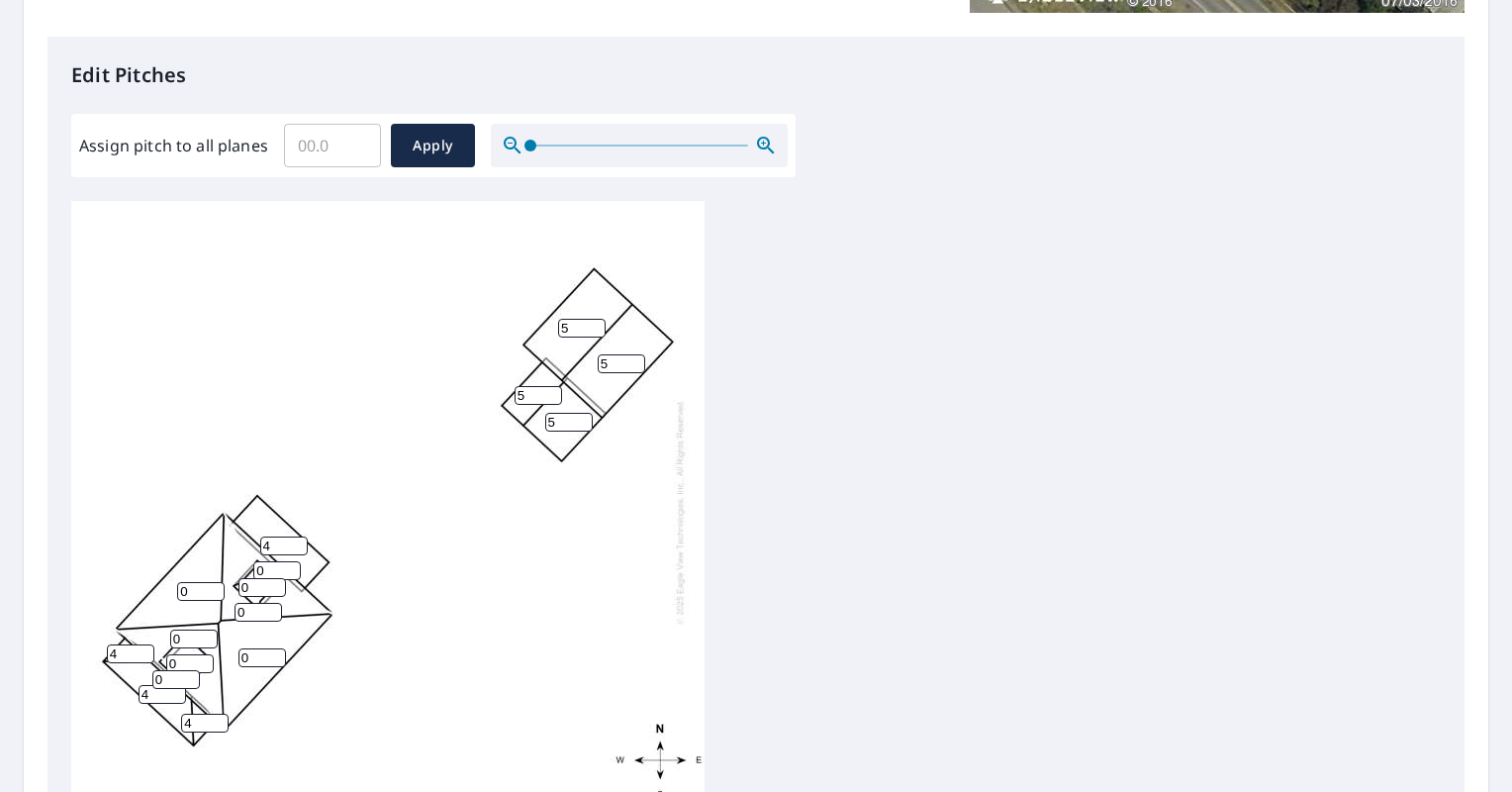 type on "4" 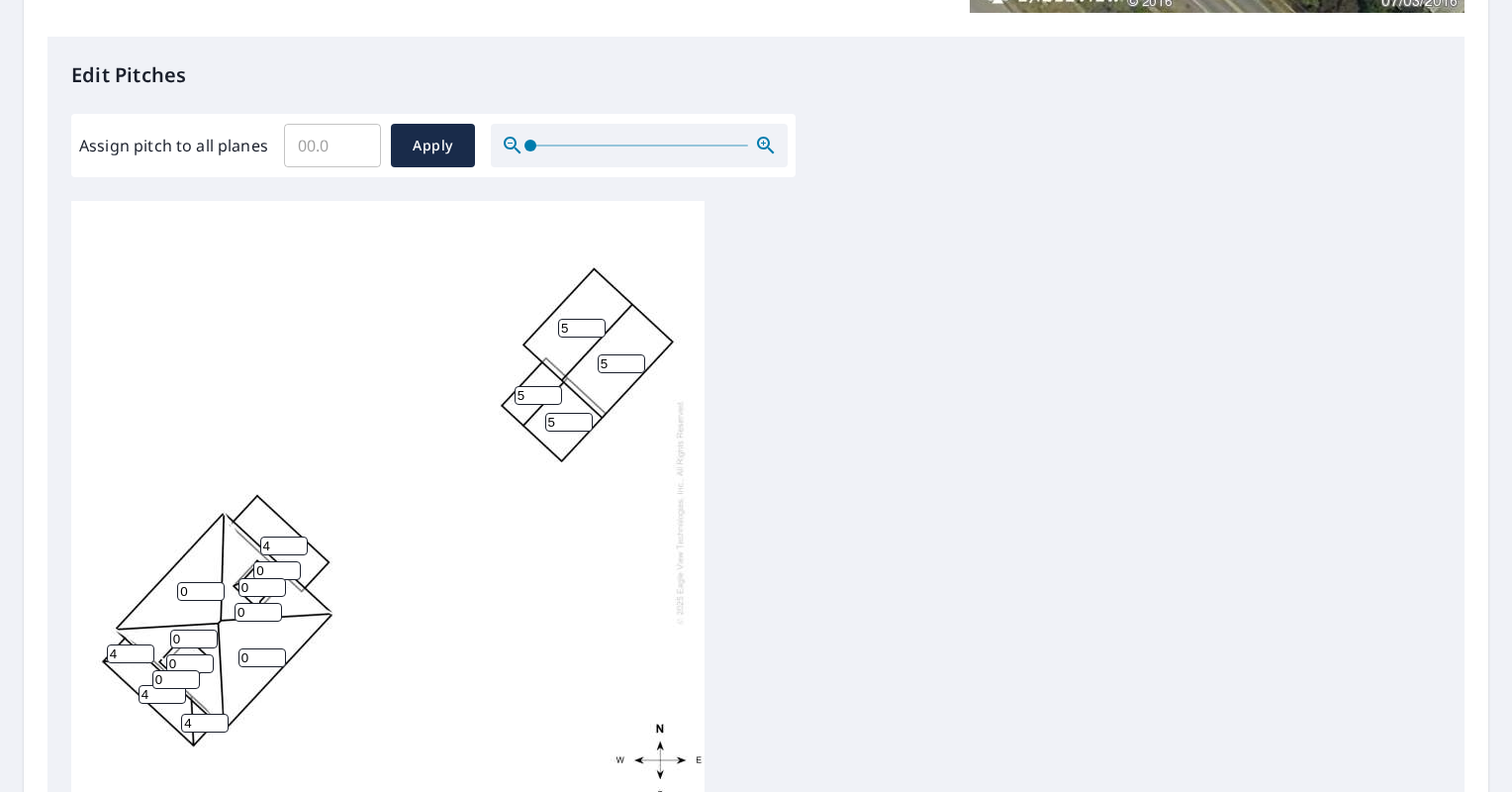 drag, startPoint x: 273, startPoint y: 573, endPoint x: 249, endPoint y: 580, distance: 25 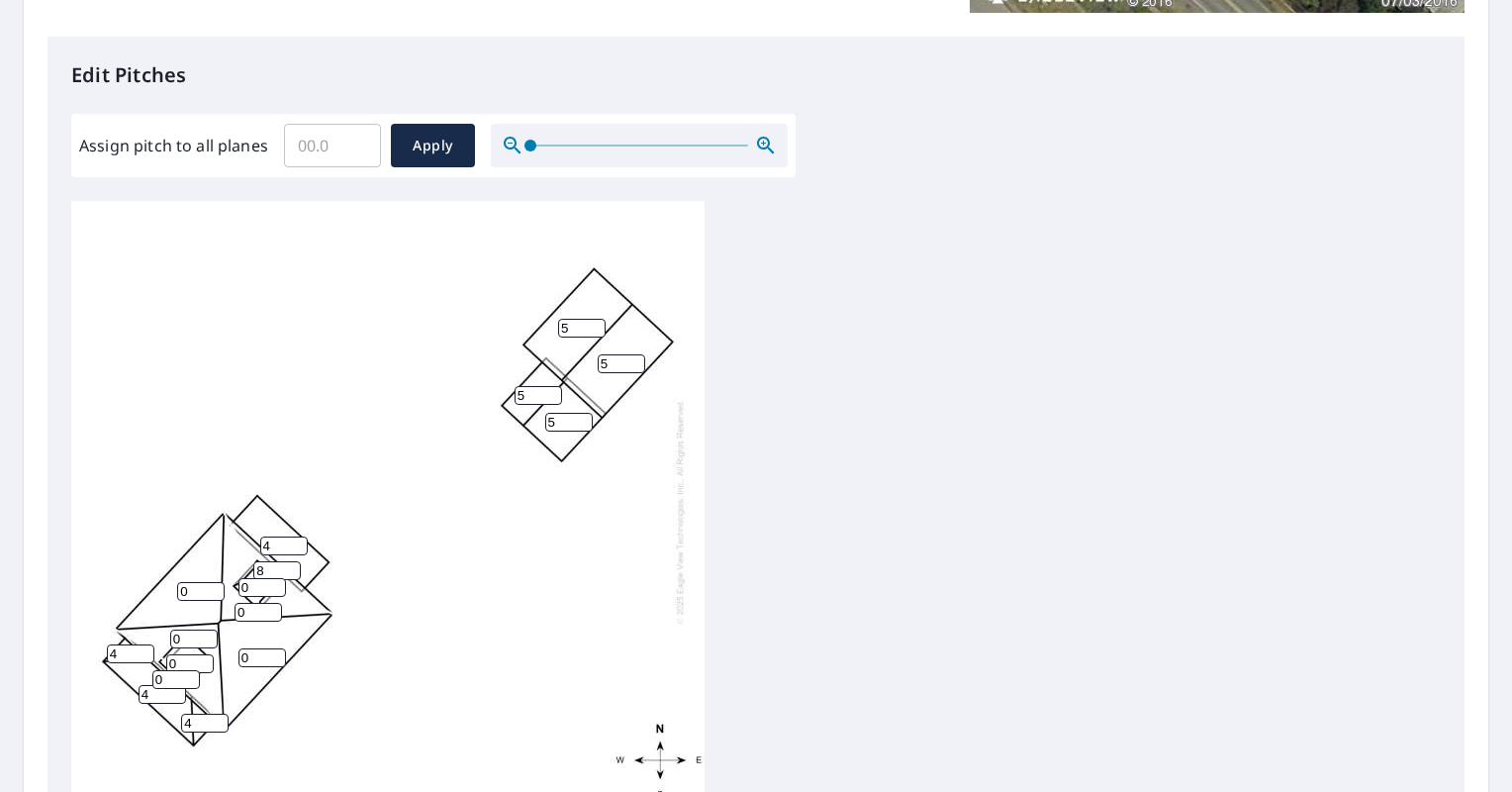 type on "8" 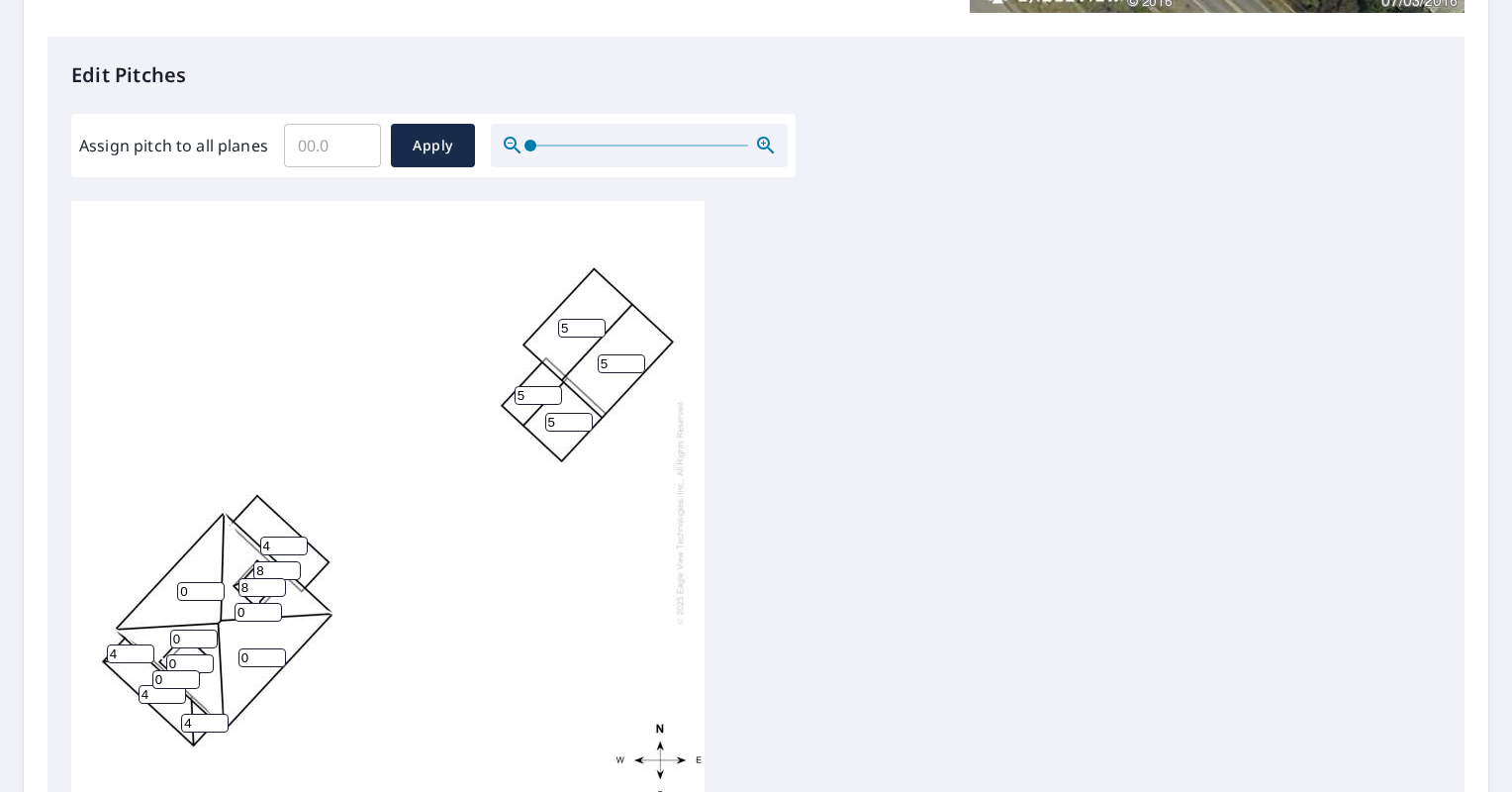 type on "8" 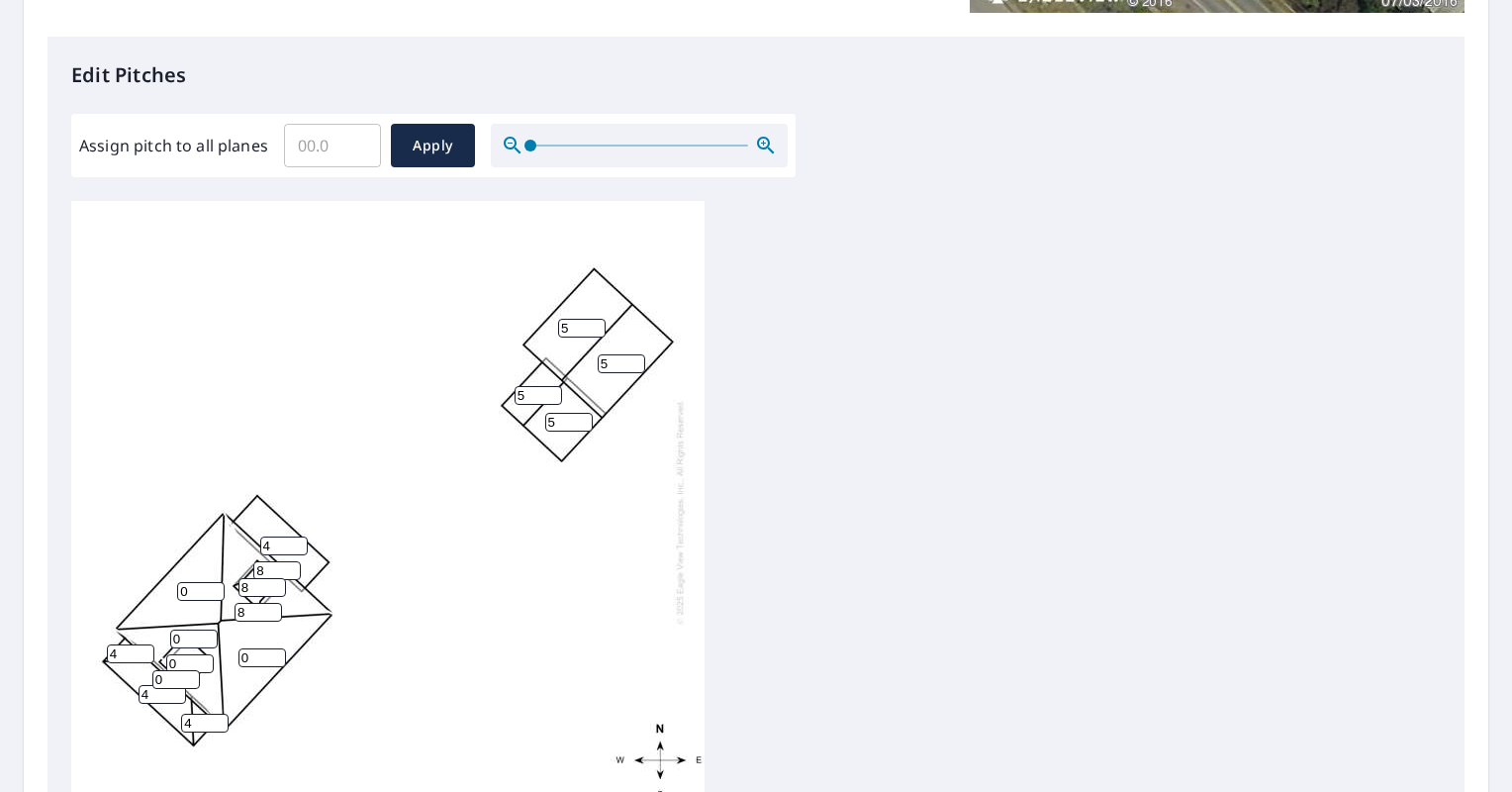 type on "8" 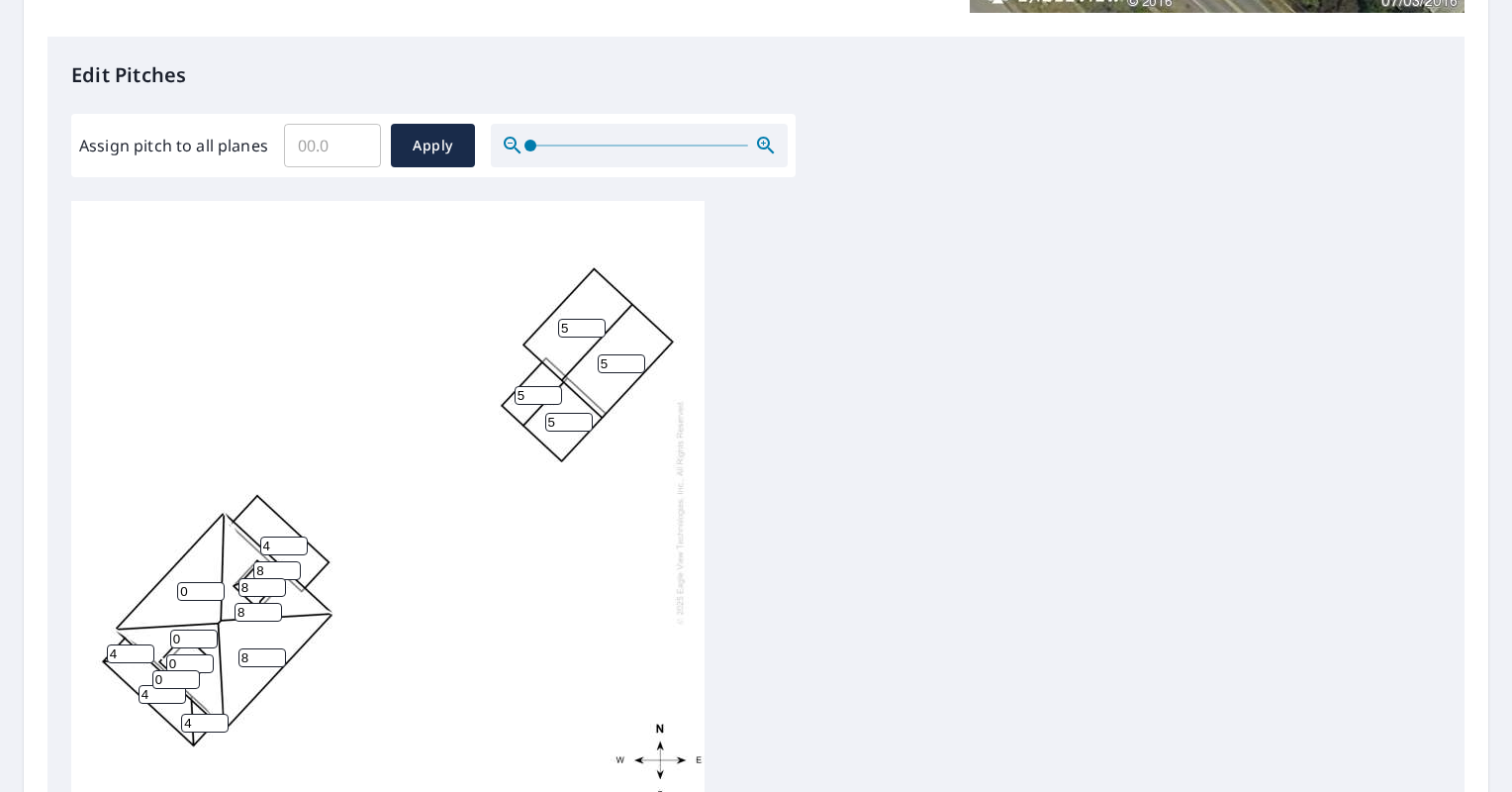 drag, startPoint x: 256, startPoint y: 649, endPoint x: 241, endPoint y: 657, distance: 17 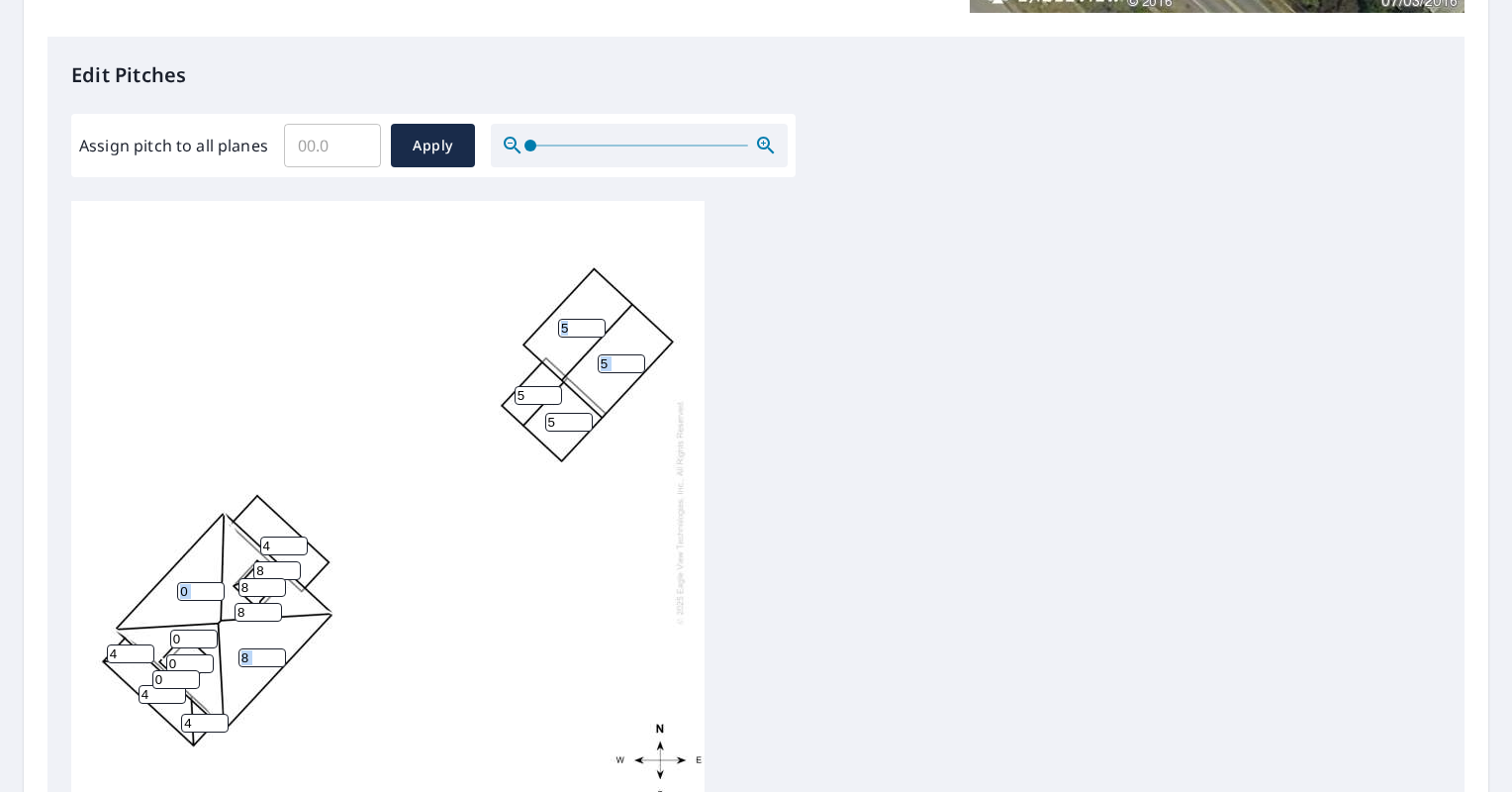 drag, startPoint x: 189, startPoint y: 628, endPoint x: 169, endPoint y: 640, distance: 23.323808 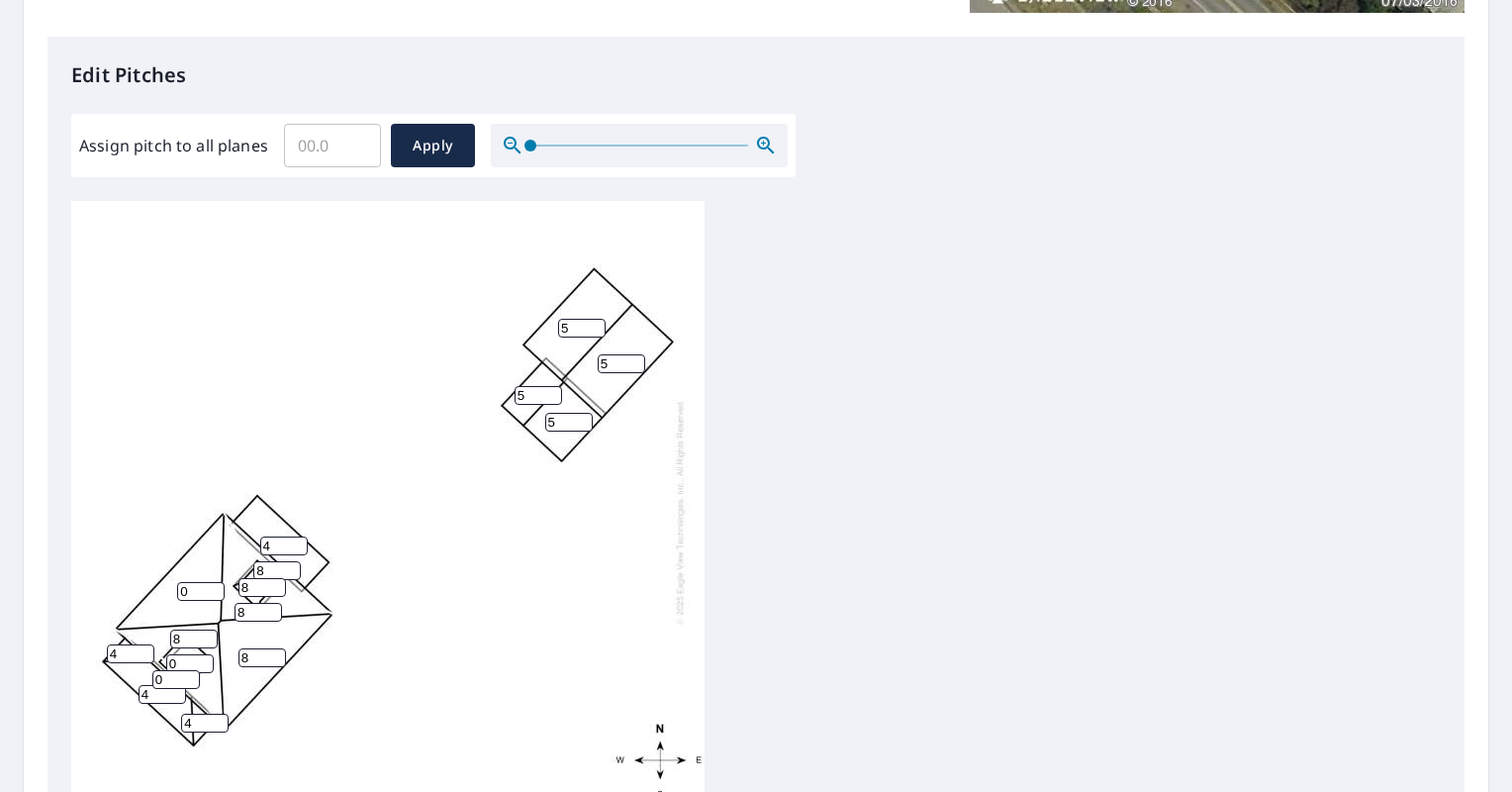 drag, startPoint x: 184, startPoint y: 639, endPoint x: 164, endPoint y: 642, distance: 20.22375 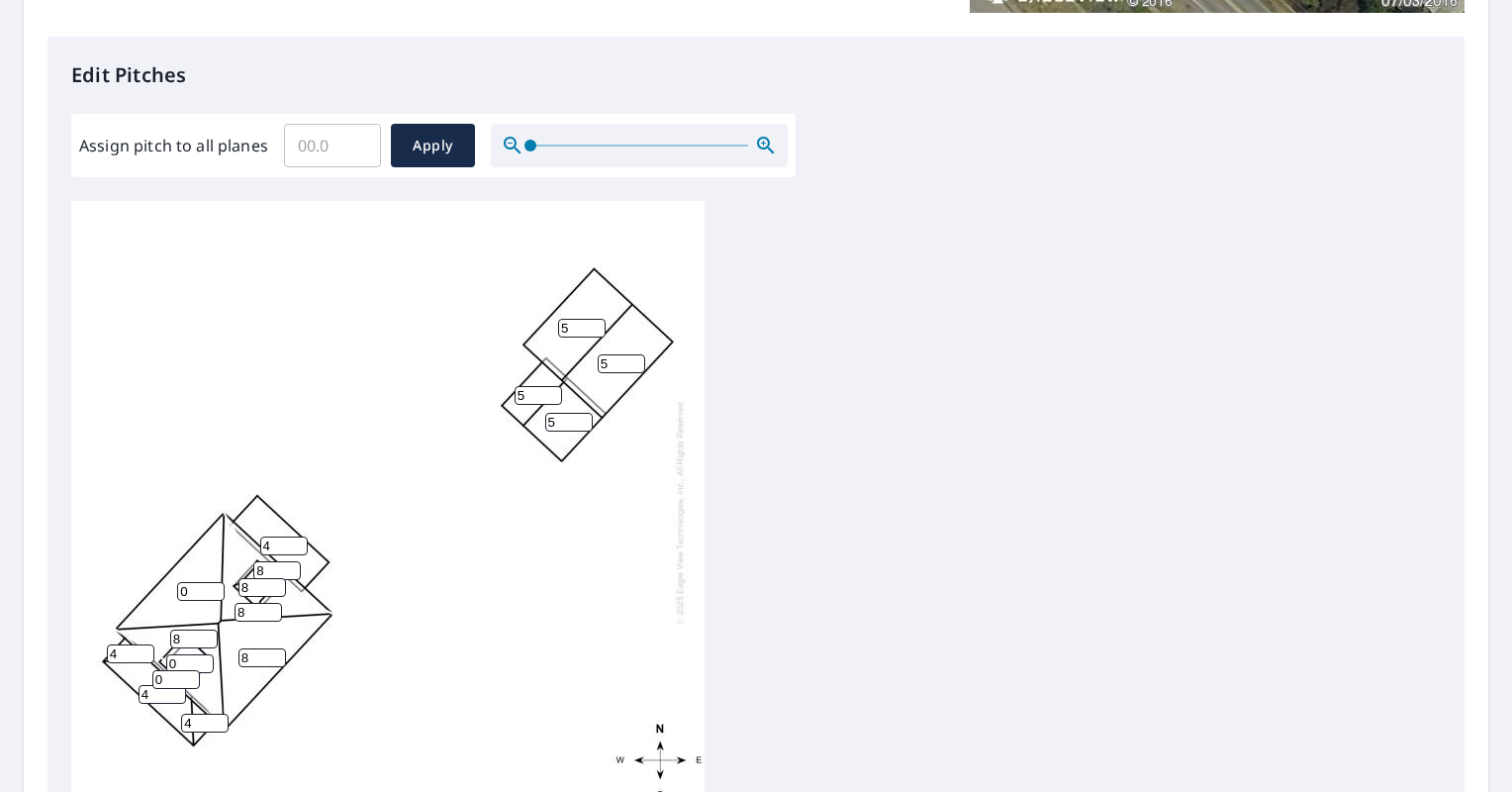 click on "[NUMBER] [NUMBER] [NUMBER] [NUMBER] [NUMBER] [NUMBER] [NUMBER] [NUMBER] [NUMBER] [NUMBER] [NUMBER] [NUMBER] [NUMBER] [NUMBER] [NUMBER] [NUMBER]" at bounding box center [388, 512] 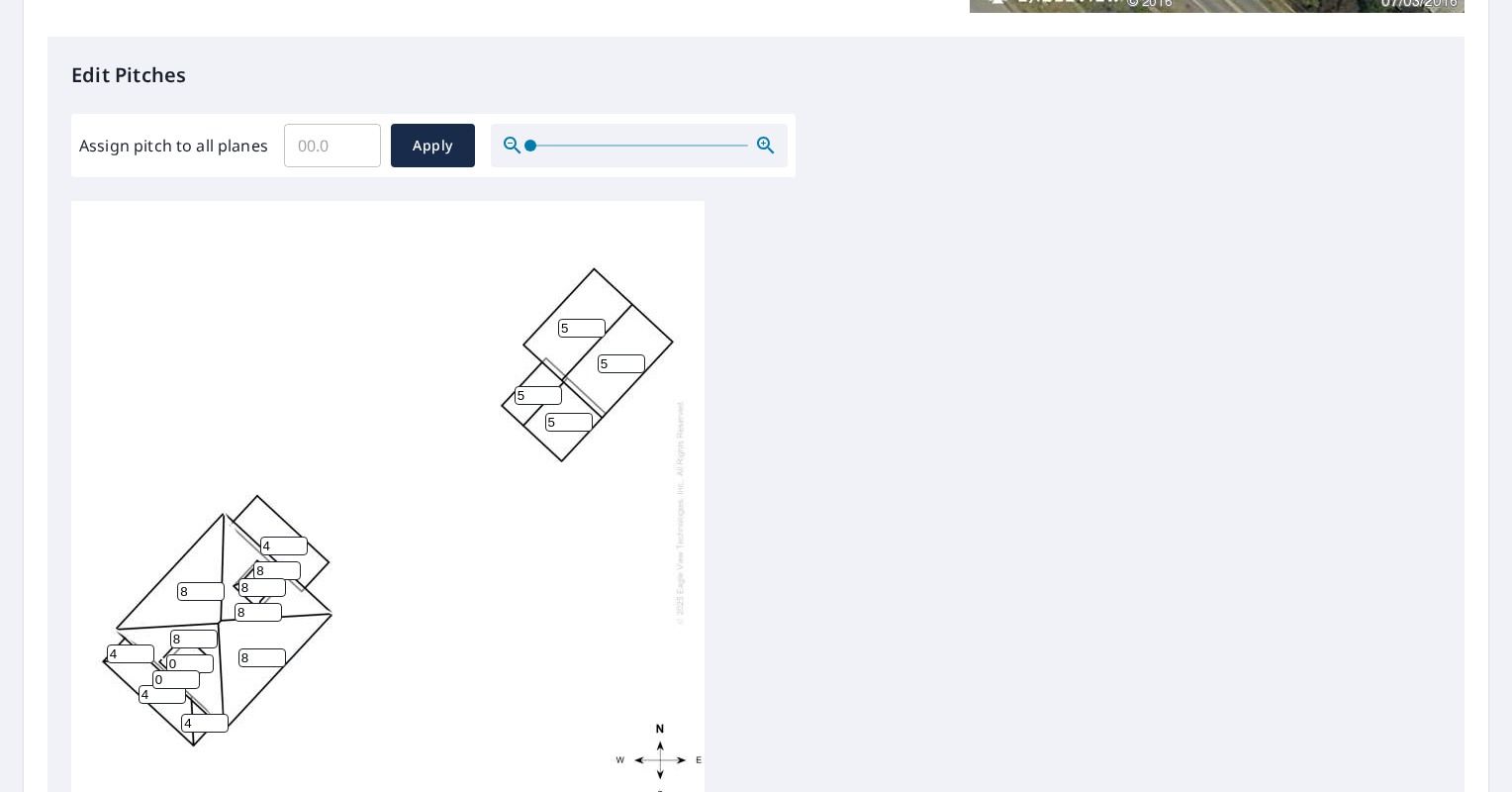 type on "8" 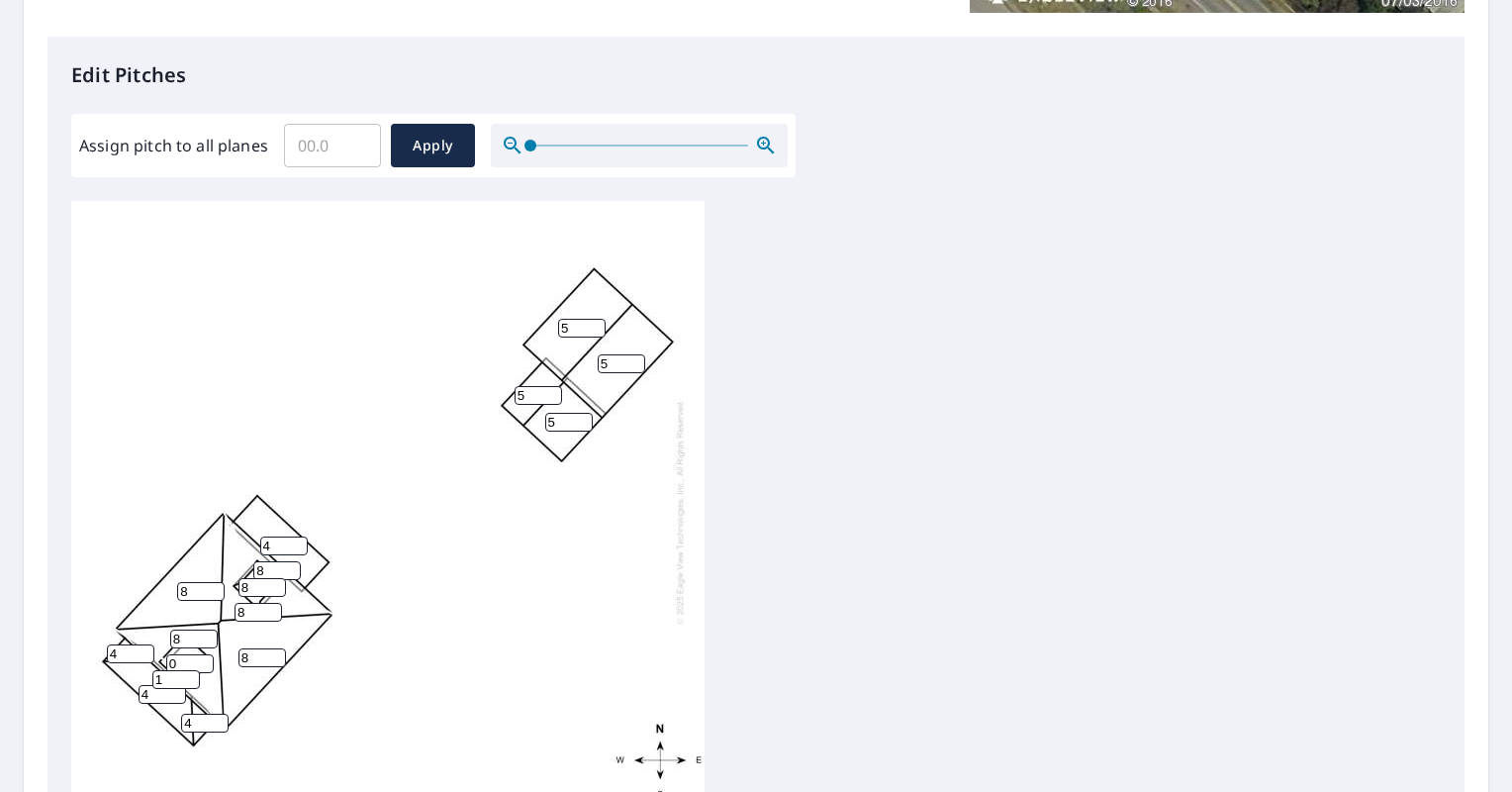 type on "1" 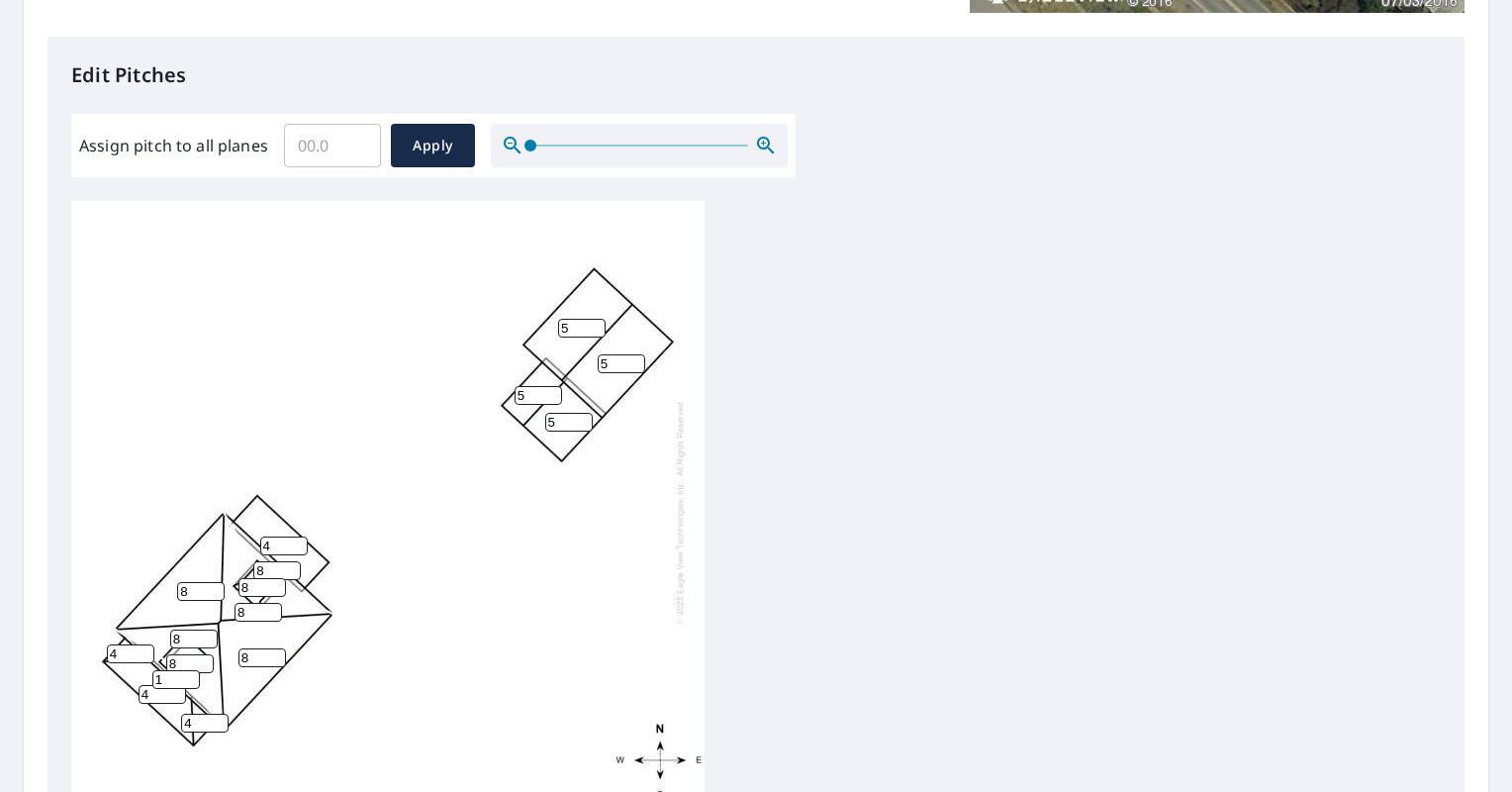 type on "8" 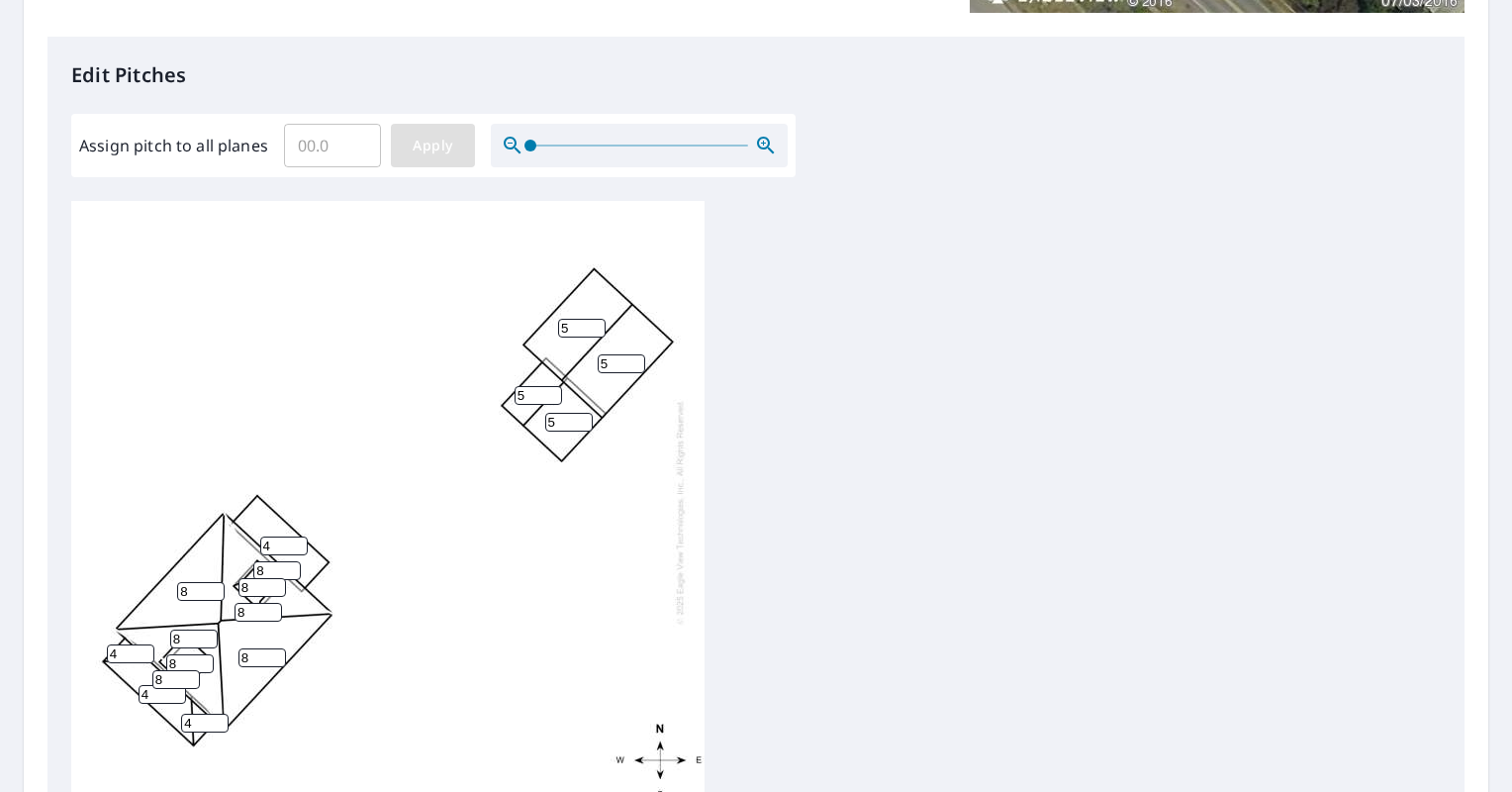 type on "8" 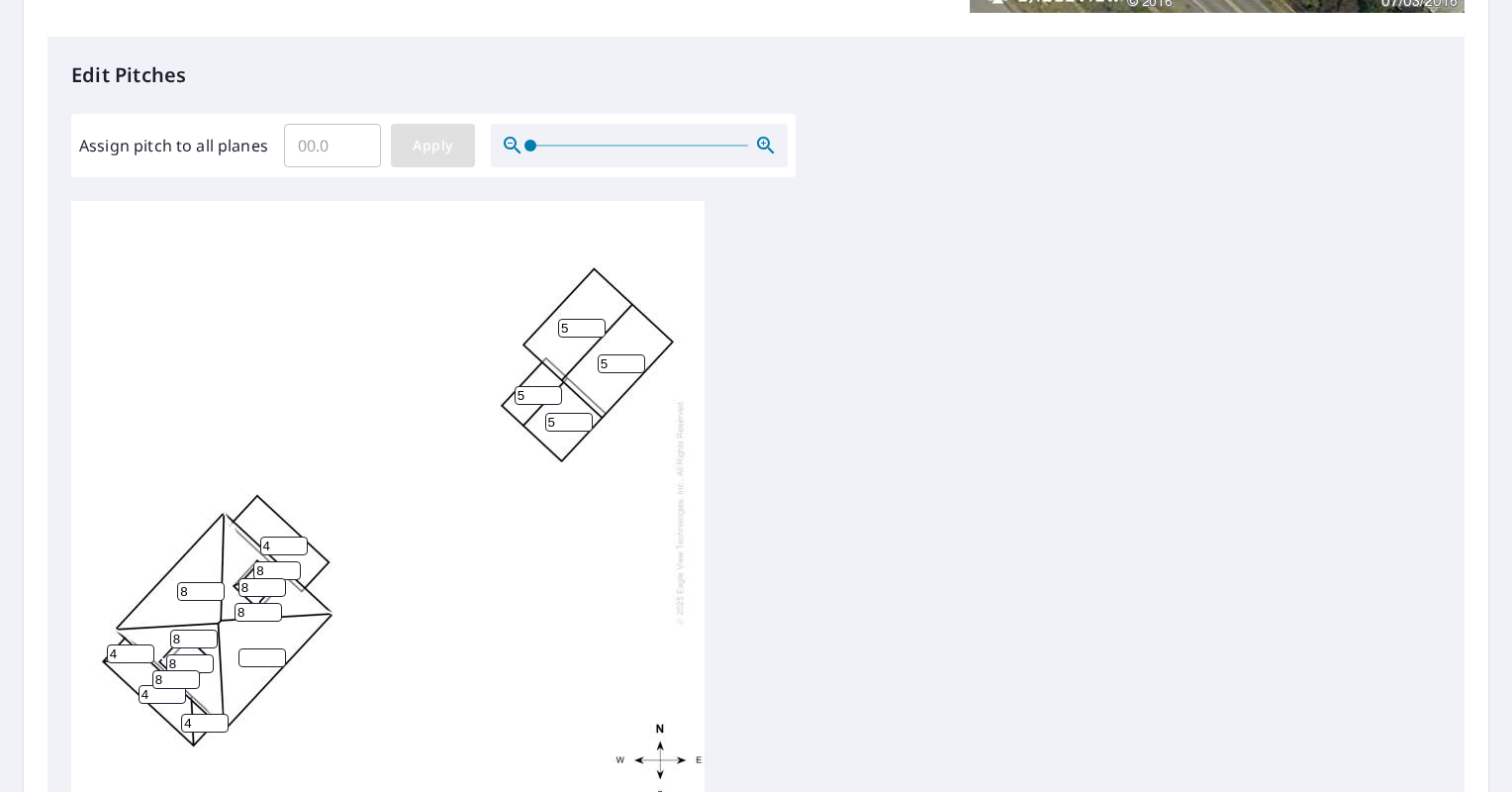 type 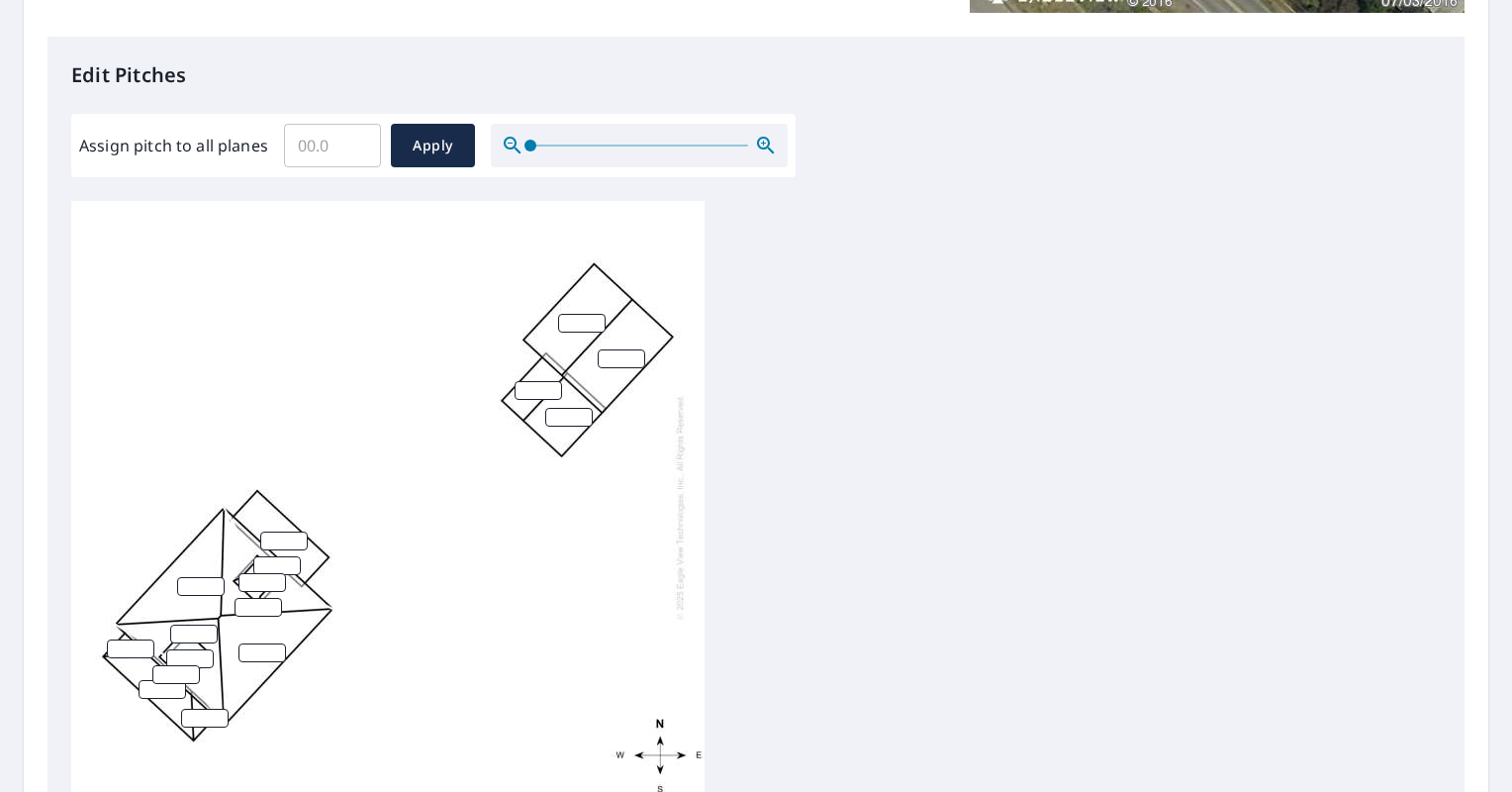 scroll, scrollTop: 20, scrollLeft: 0, axis: vertical 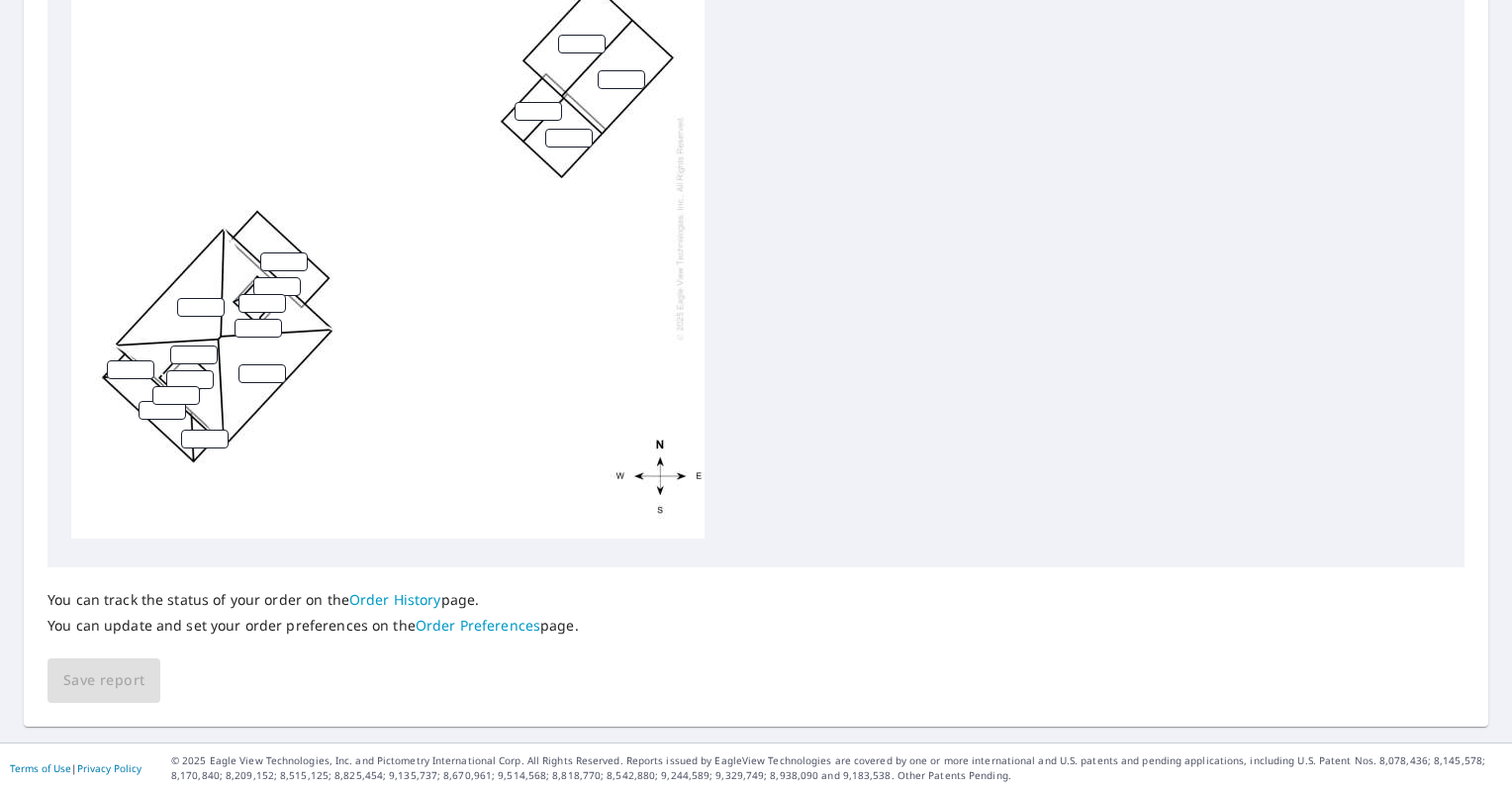drag, startPoint x: 581, startPoint y: 34, endPoint x: 564, endPoint y: 40, distance: 18.027756 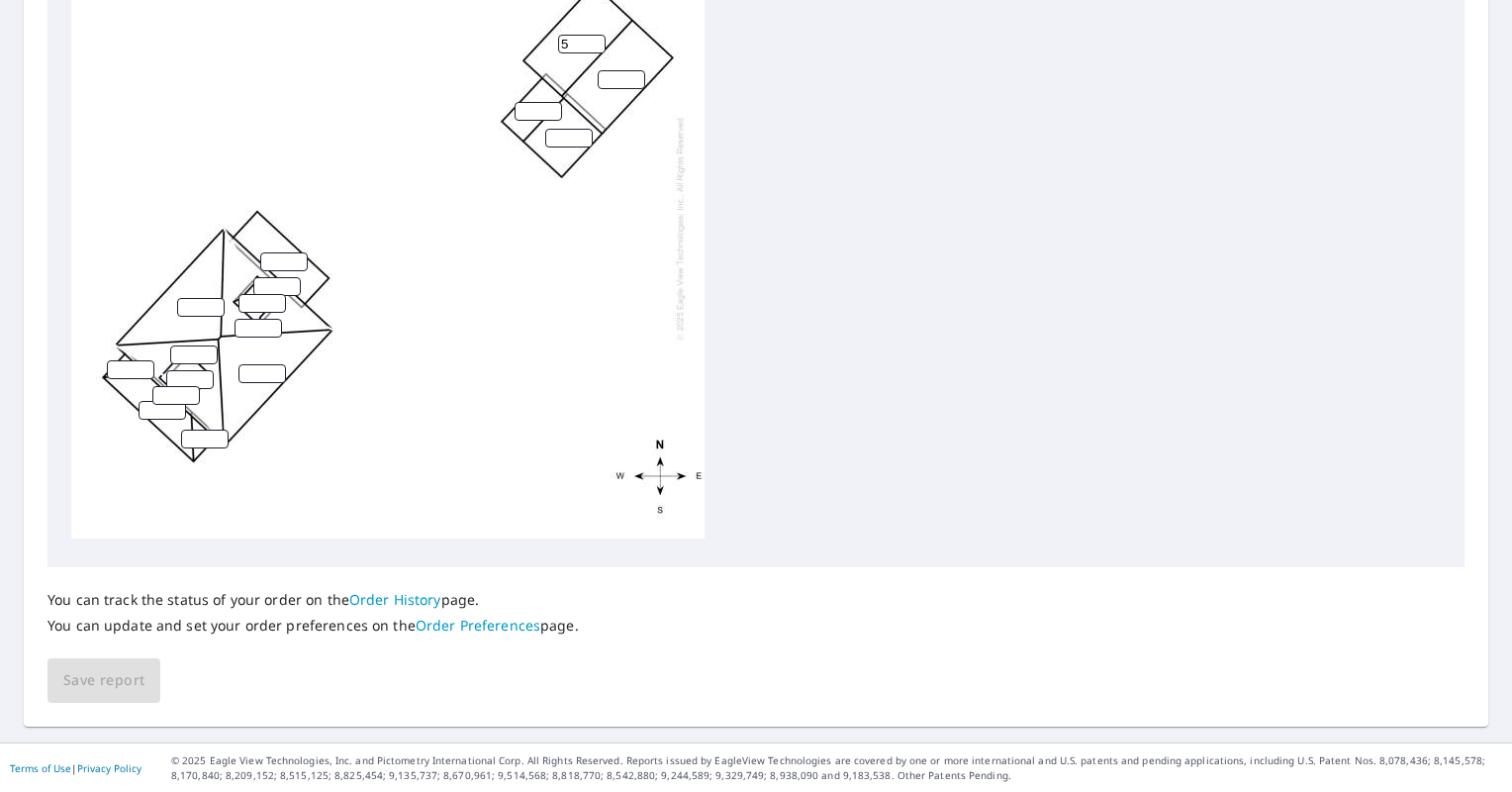 type on "5" 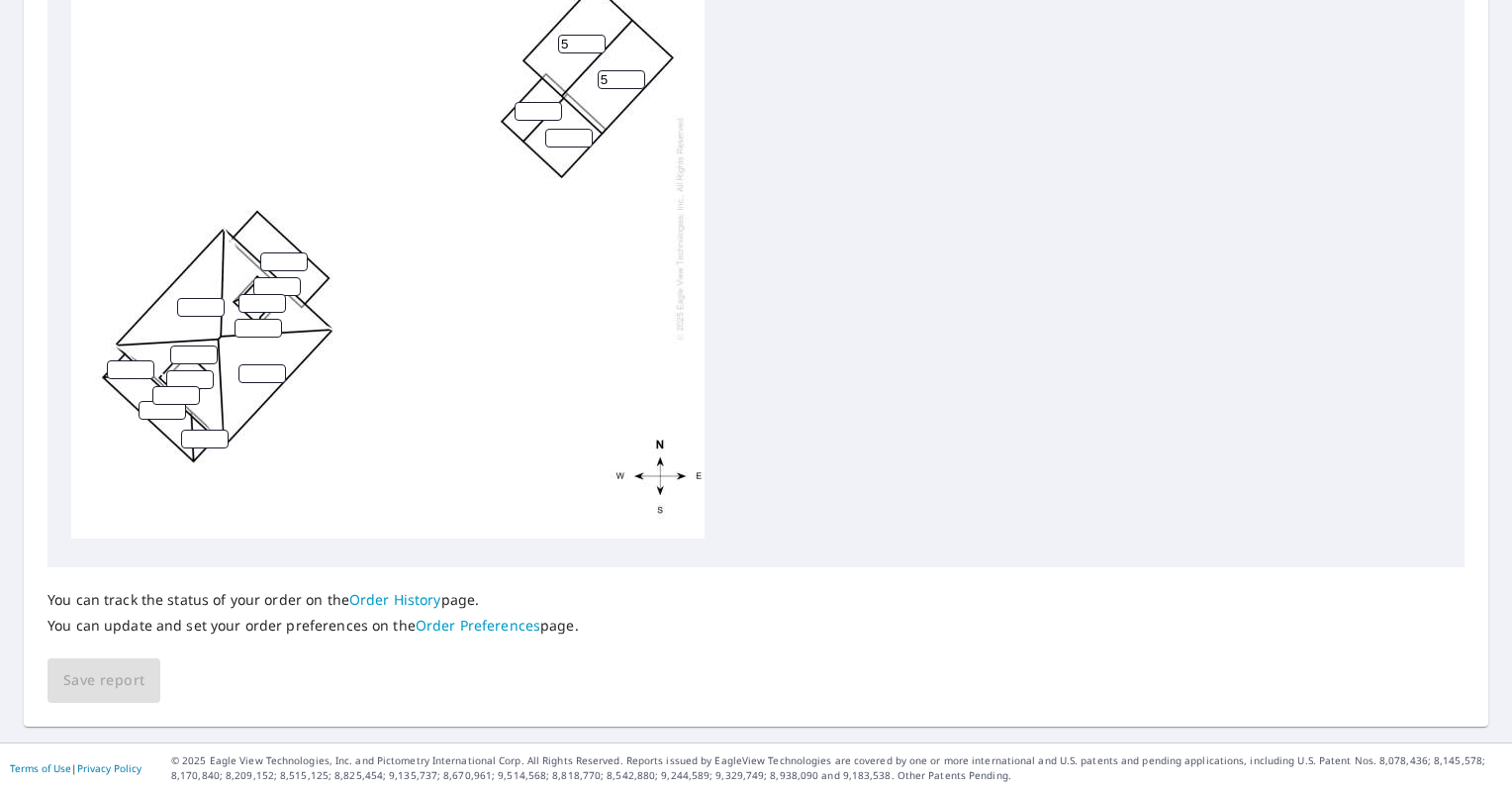 type on "5" 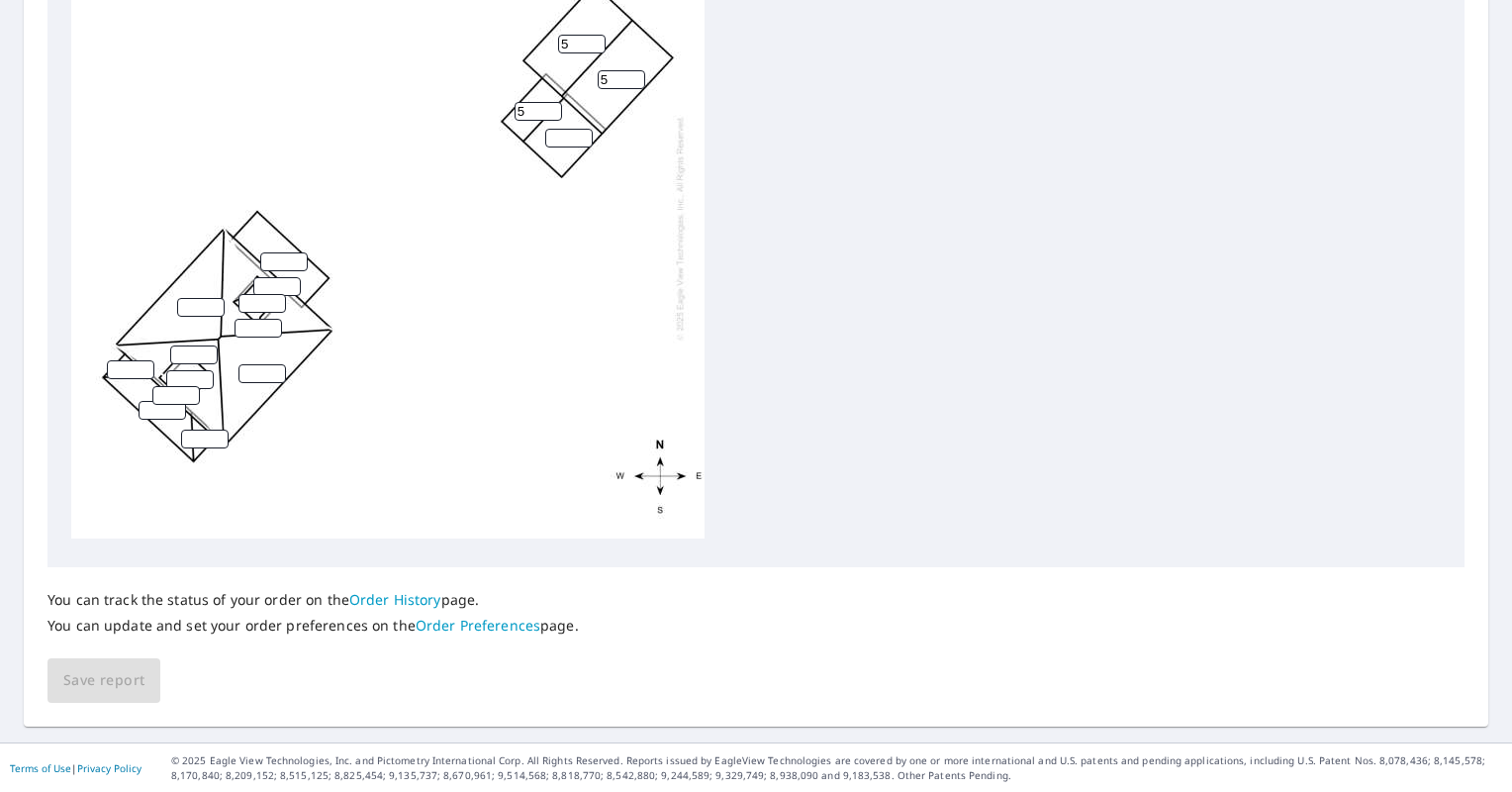 type on "5" 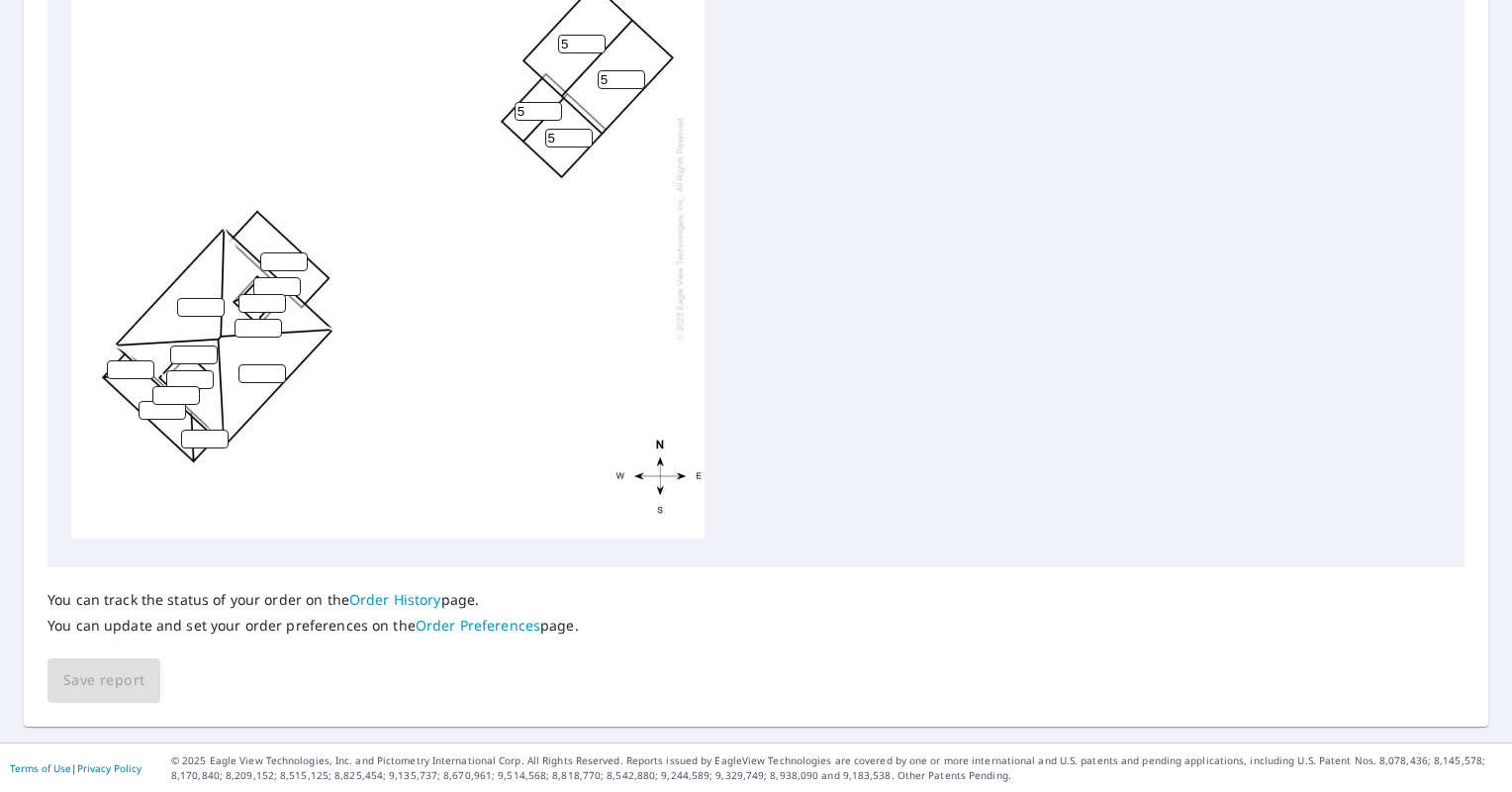 type on "5" 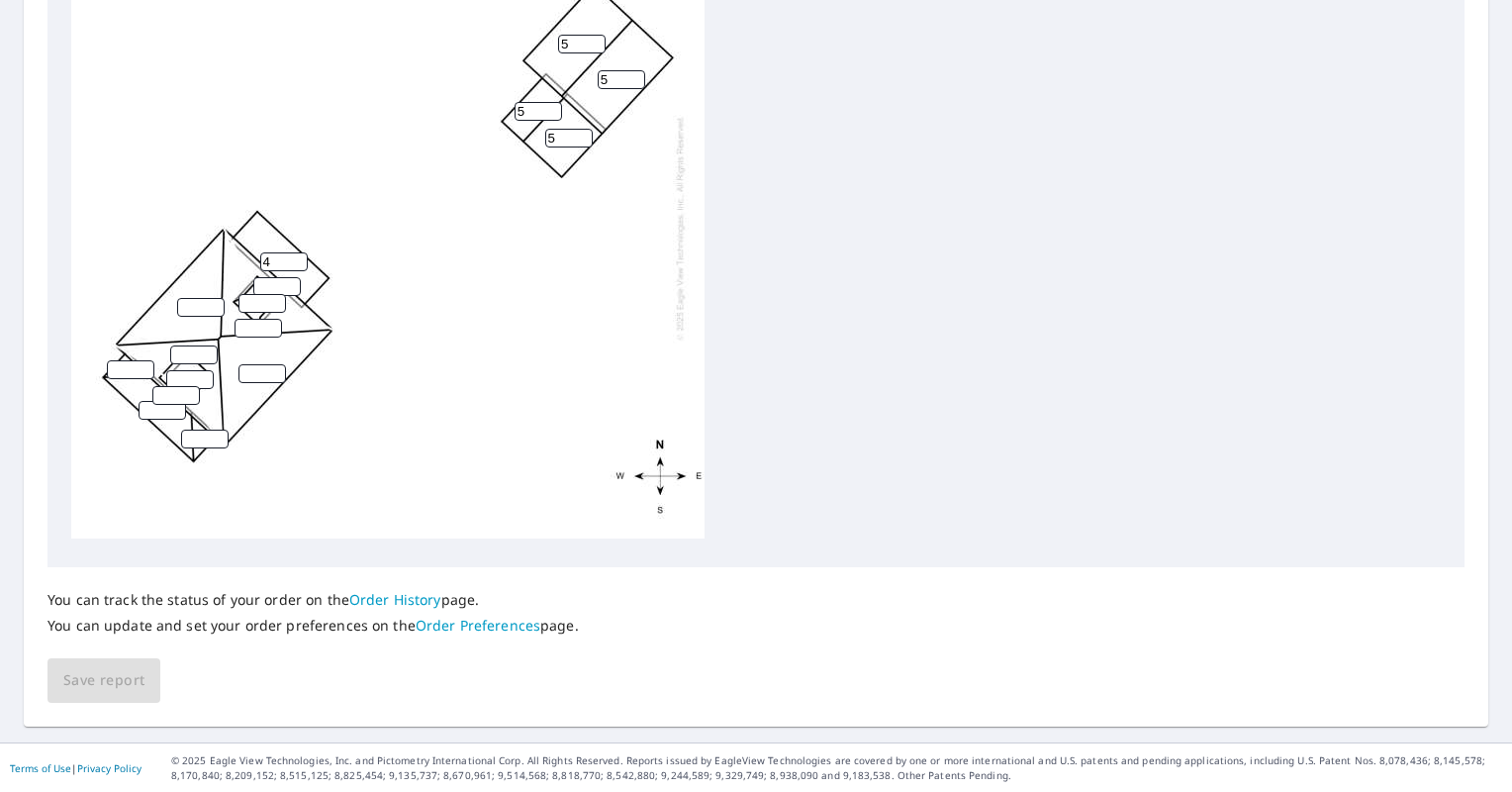 type on "4" 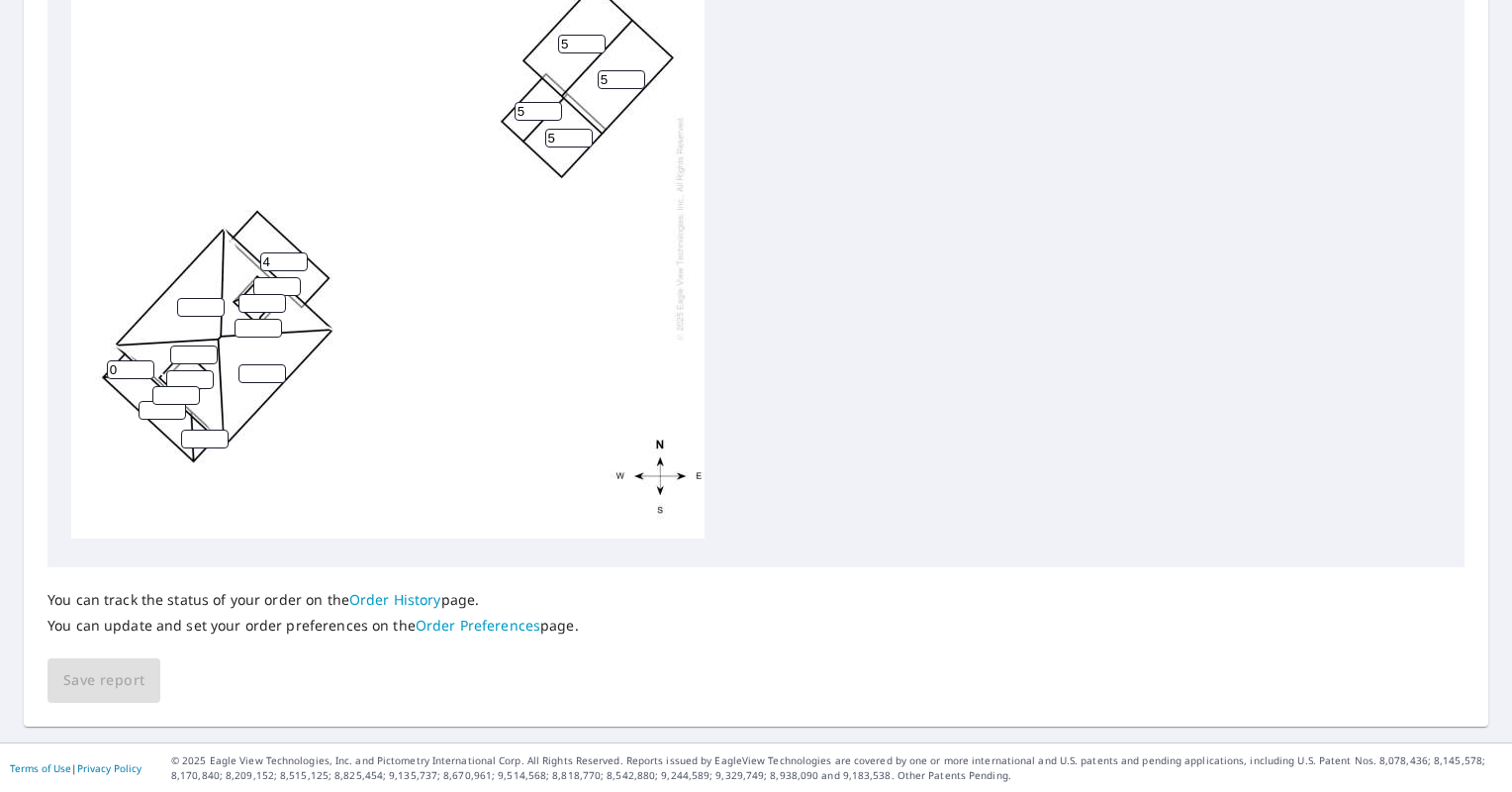 click on "0" at bounding box center [131, 369] 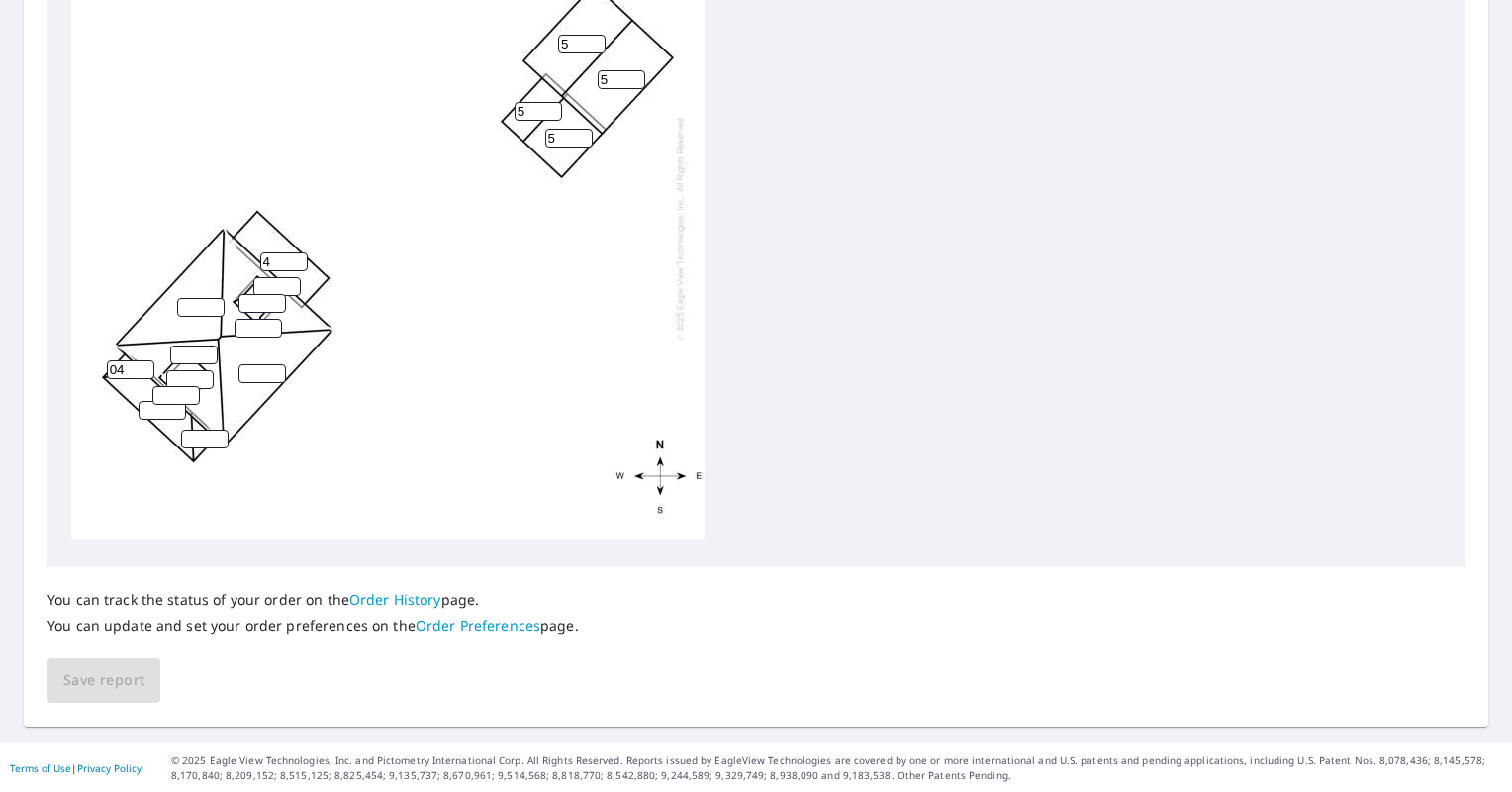 type on "04" 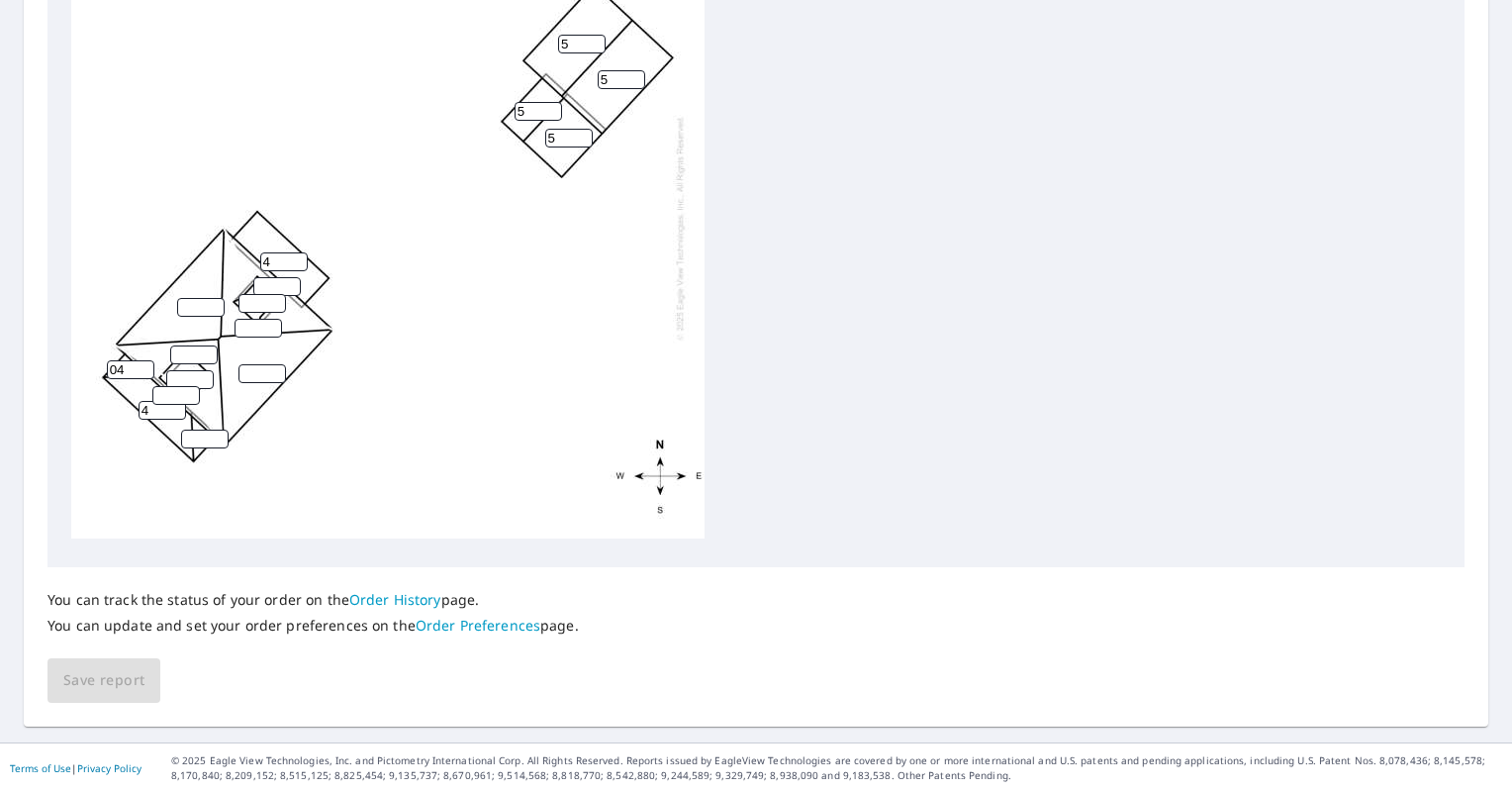 type on "4" 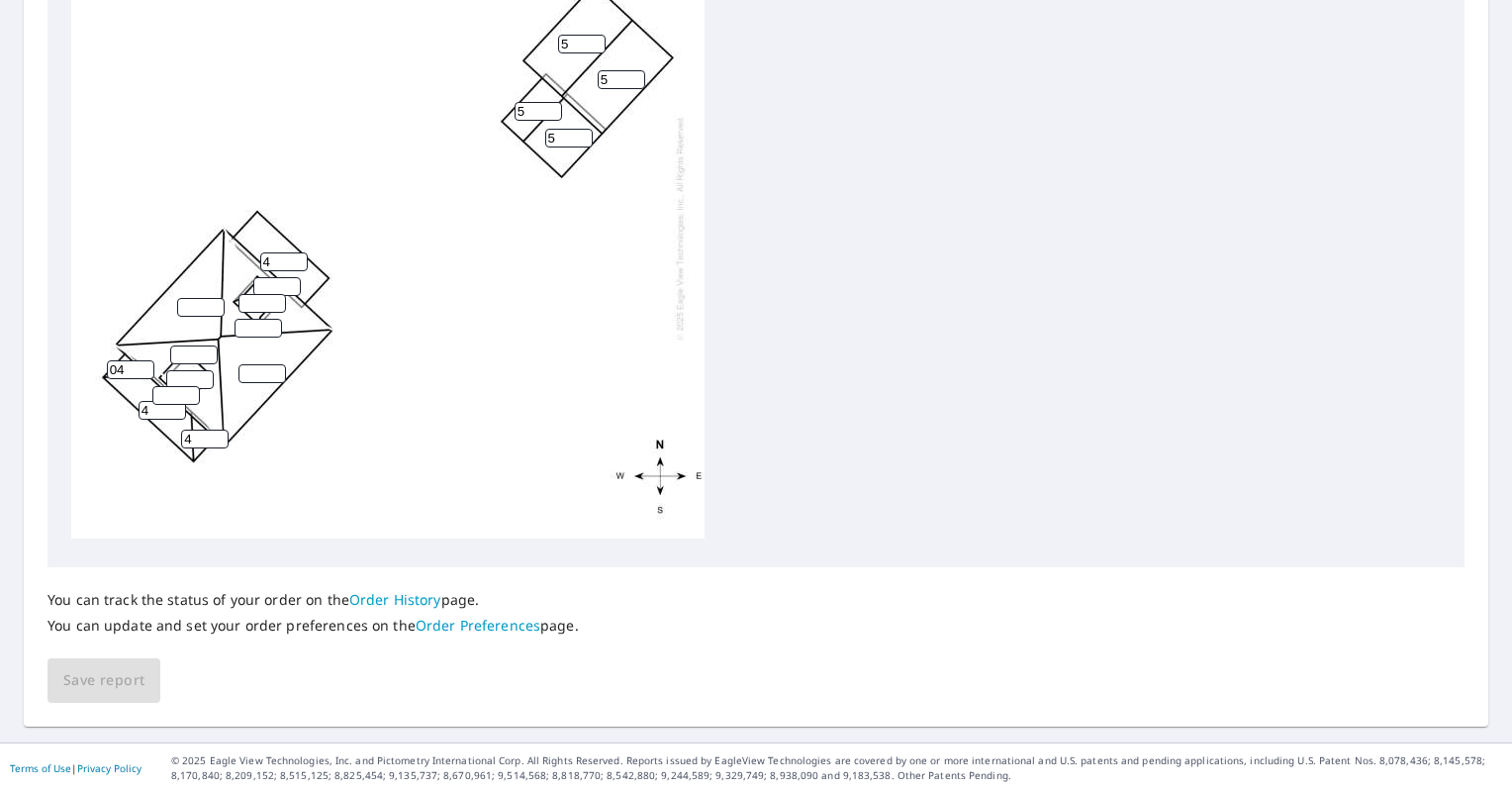 type on "4" 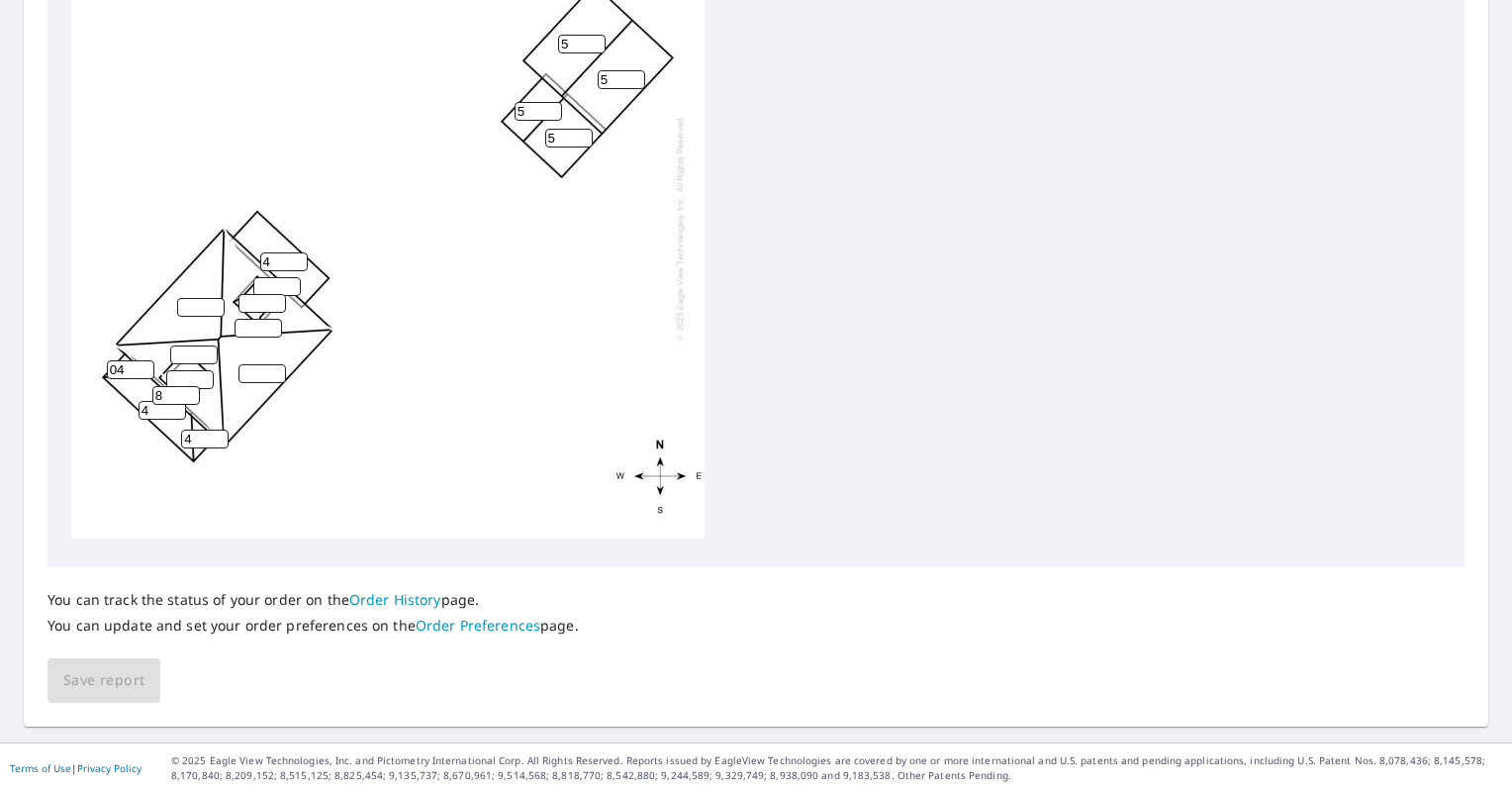 type on "8" 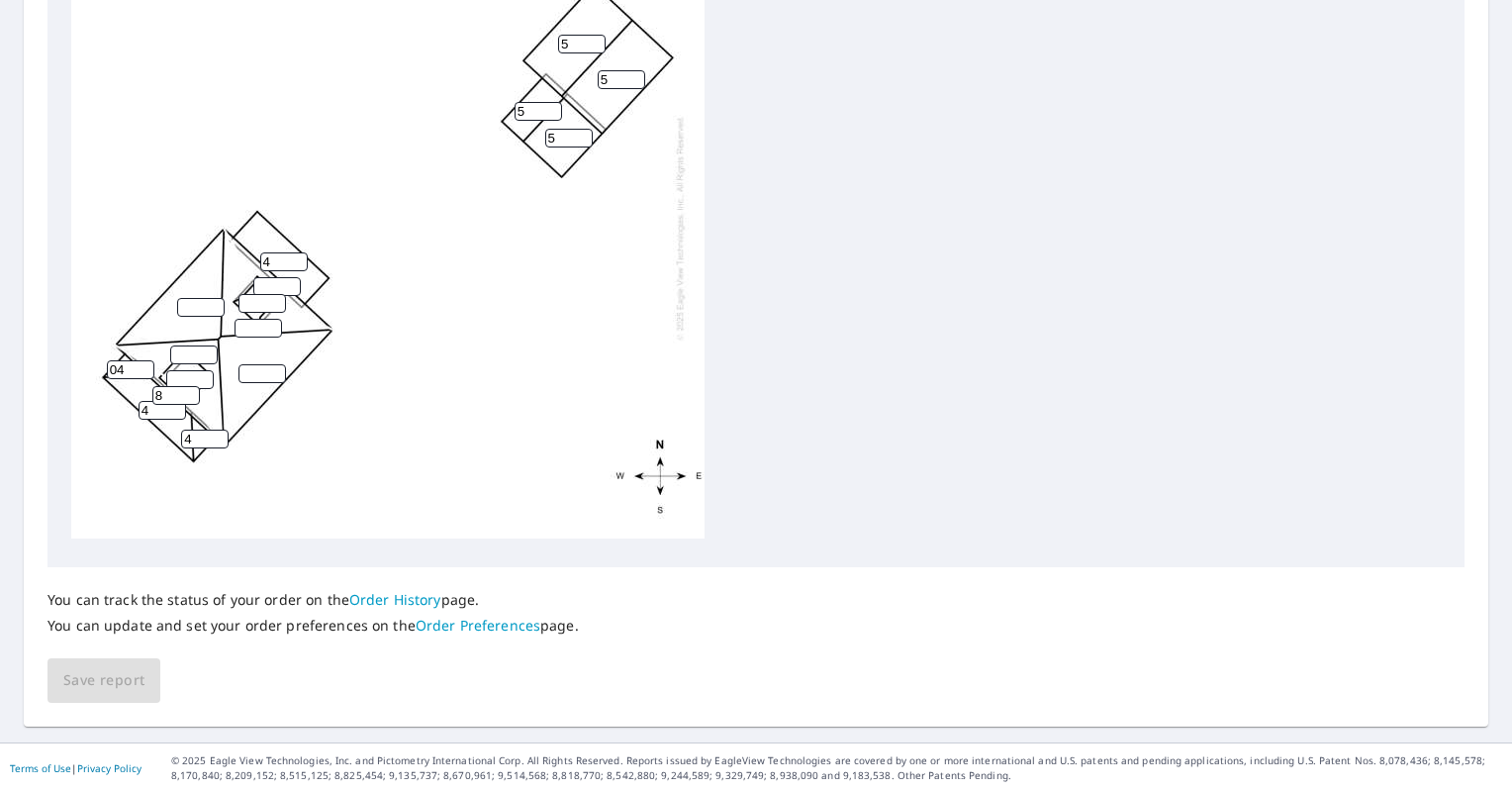 click at bounding box center (194, 354) 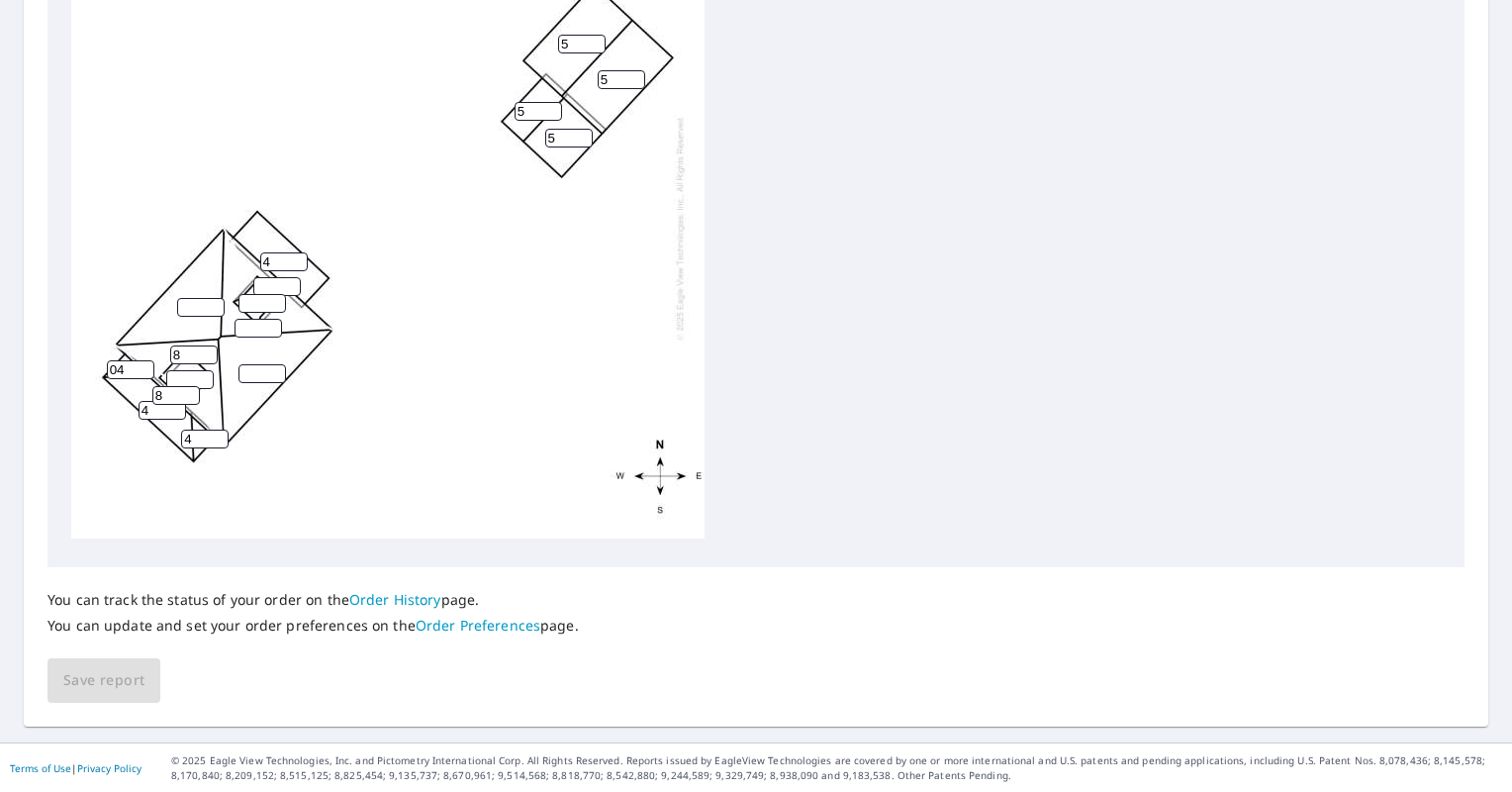 type on "8" 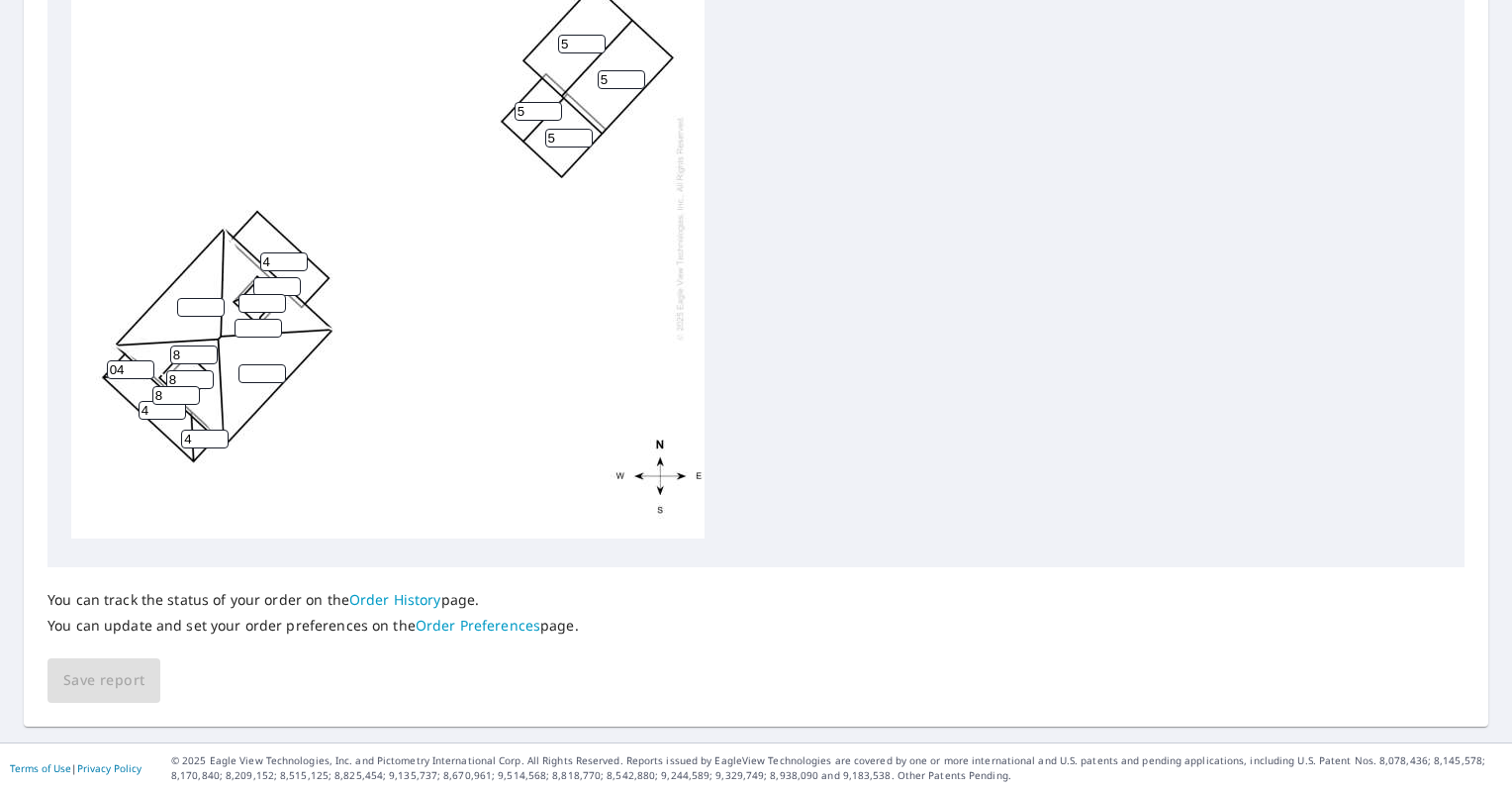 type on "8" 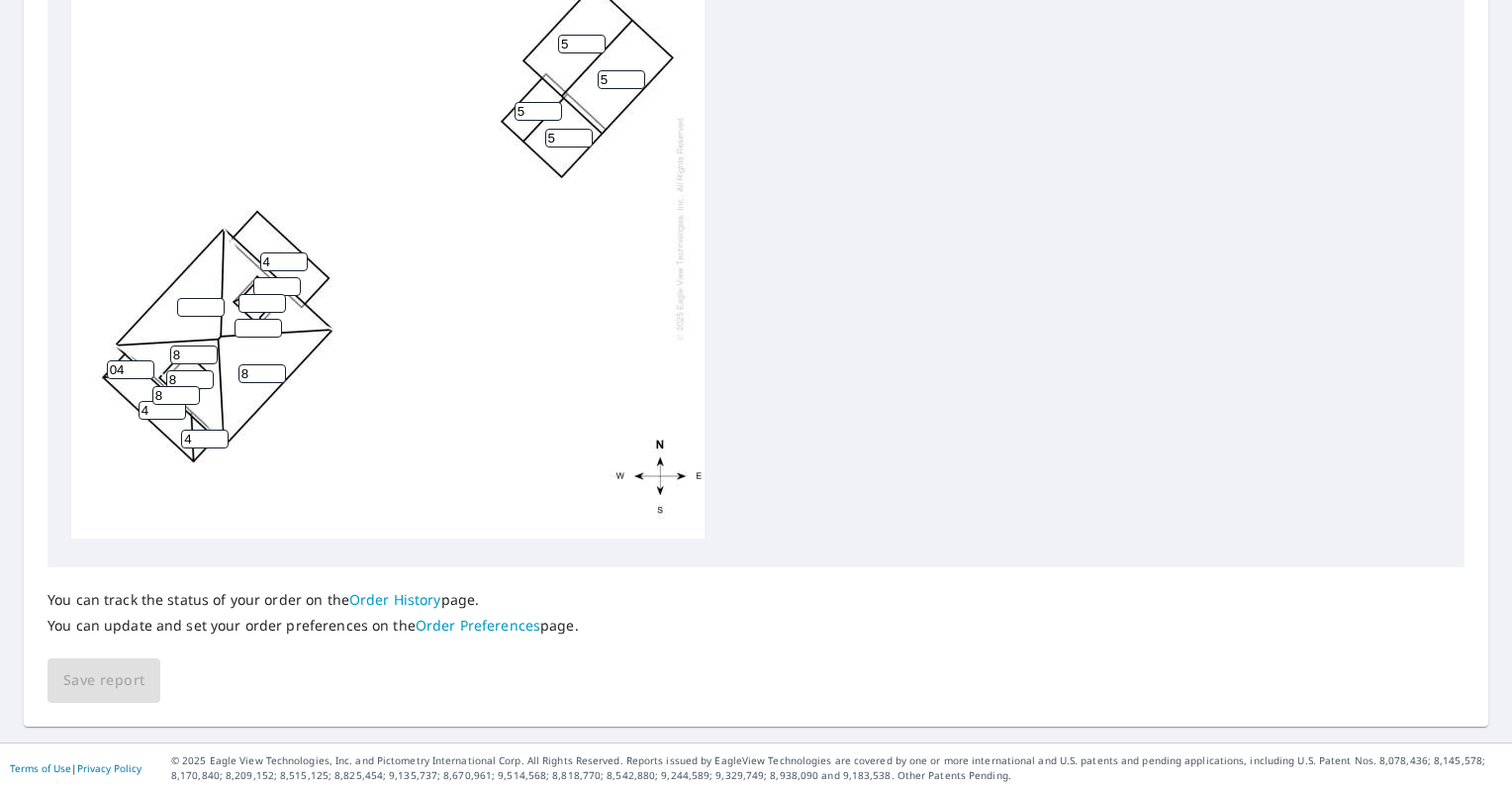 type on "8" 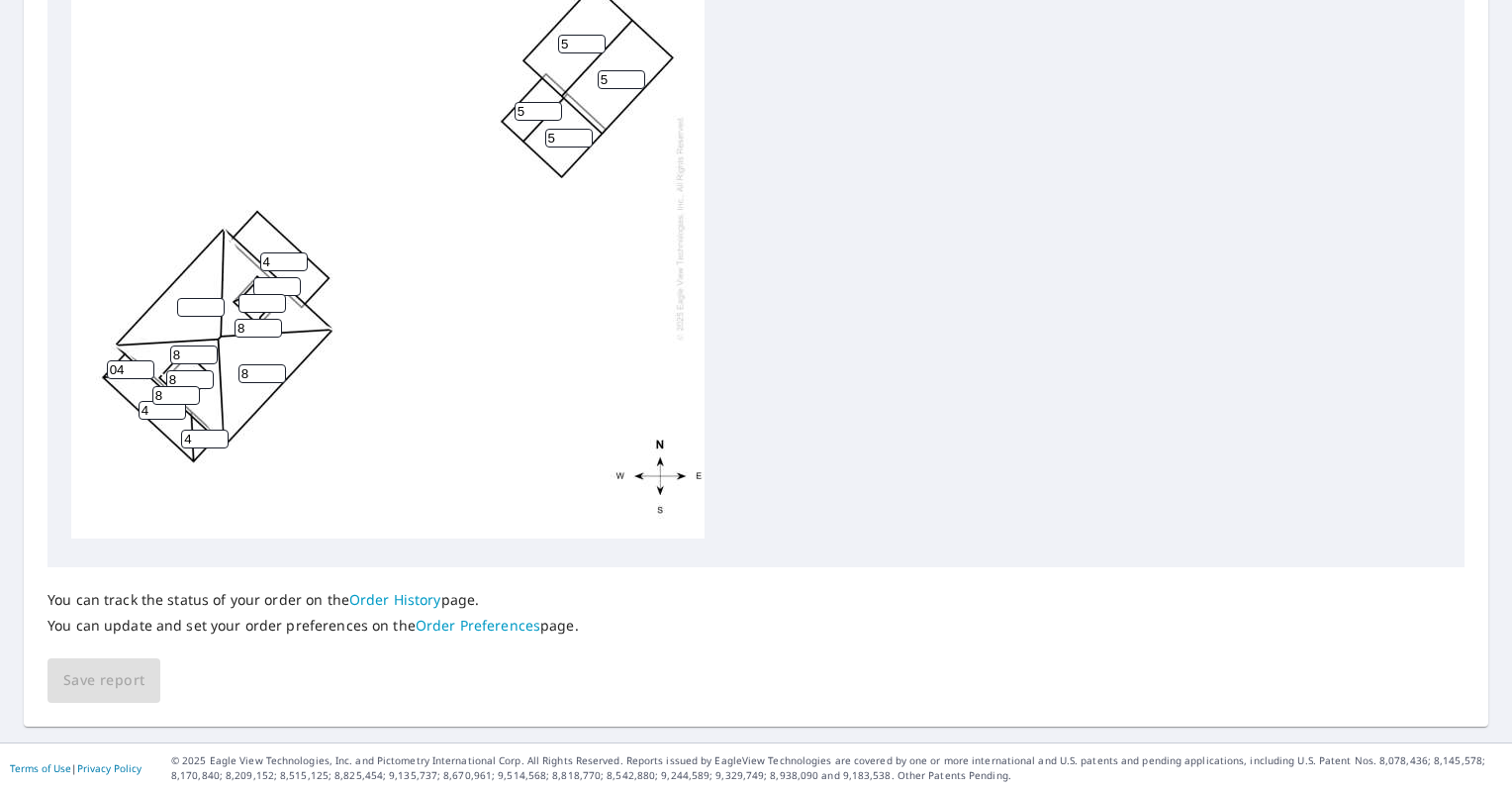type on "8" 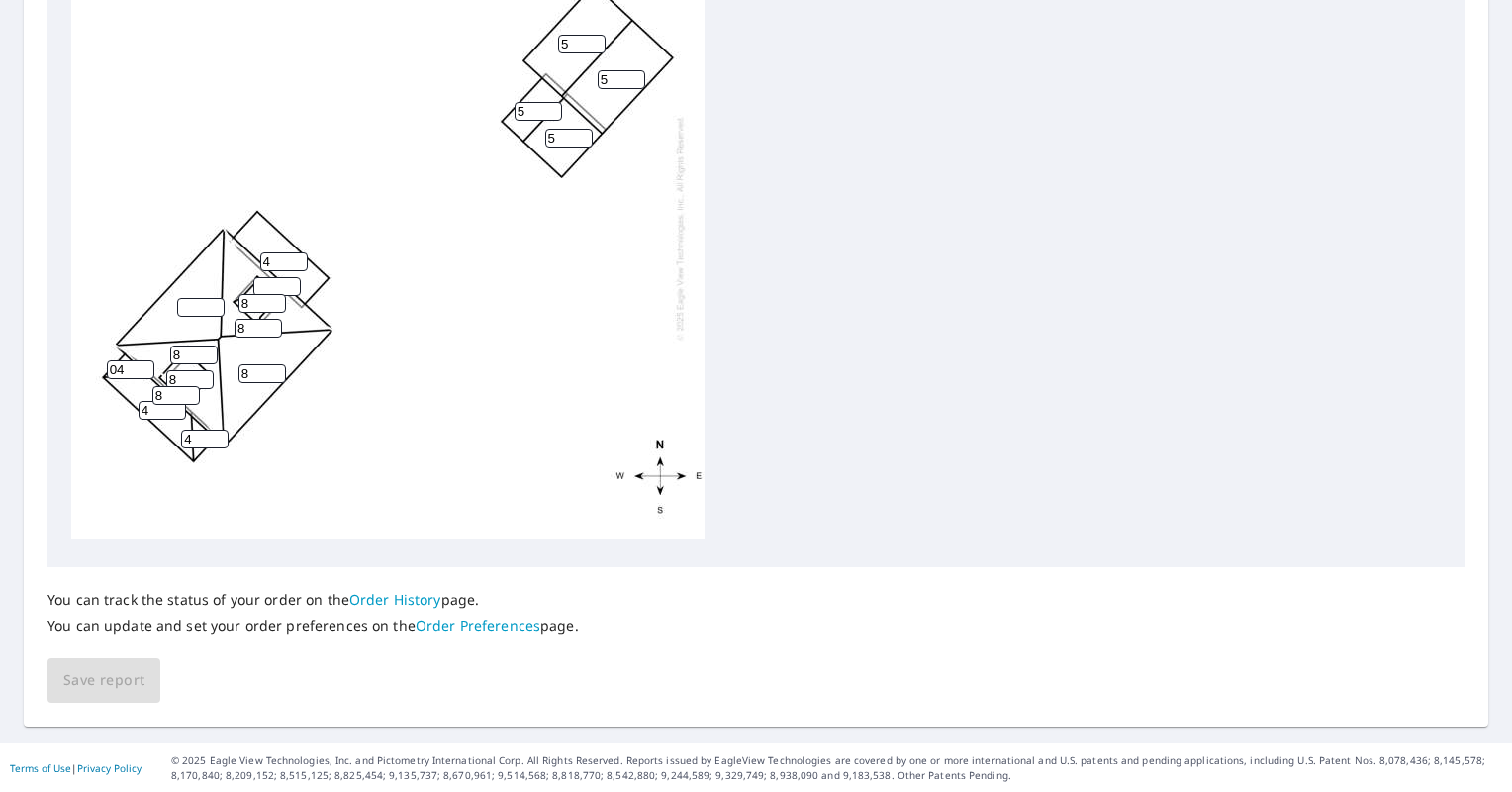 type on "8" 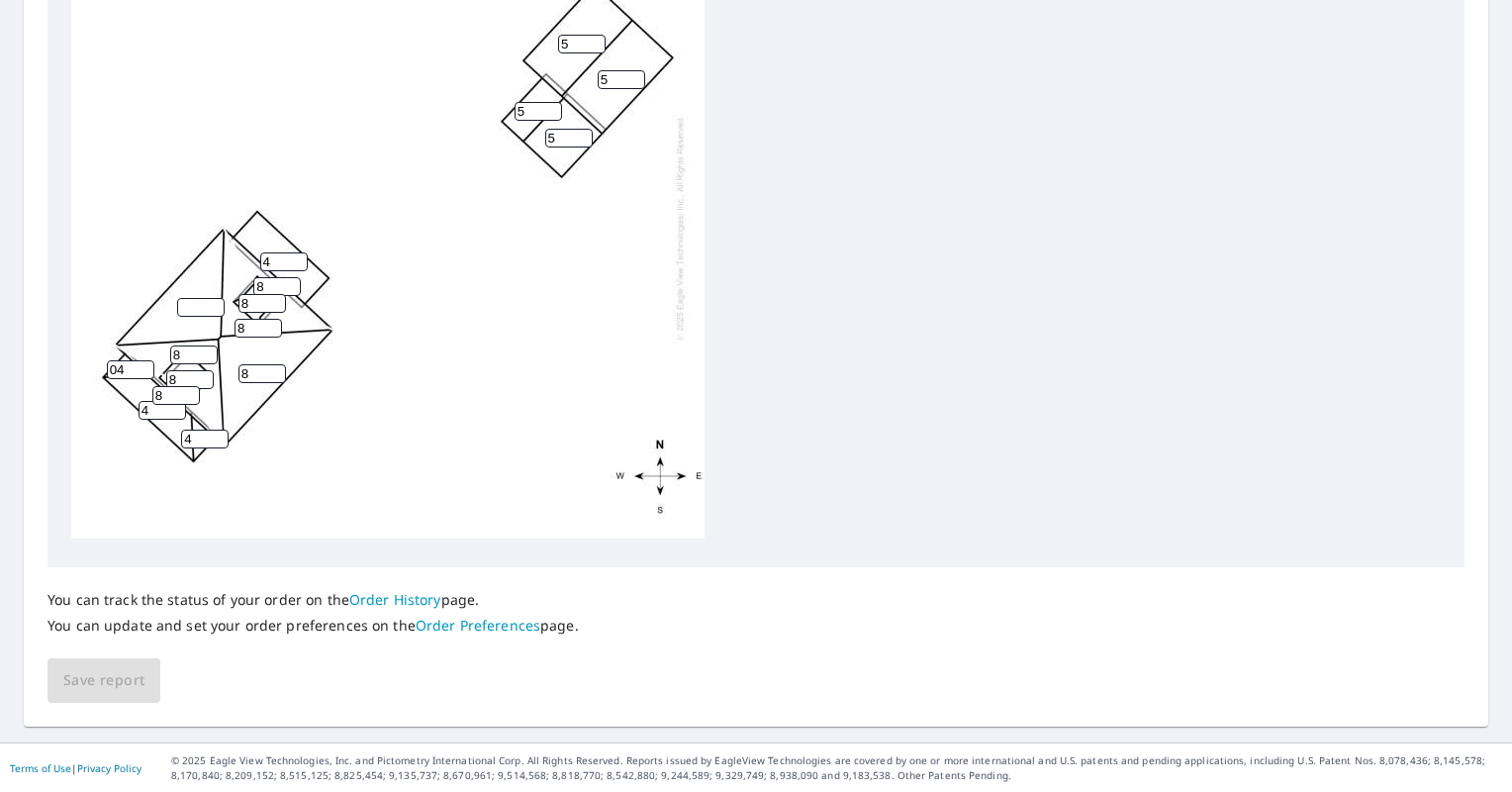 type on "8" 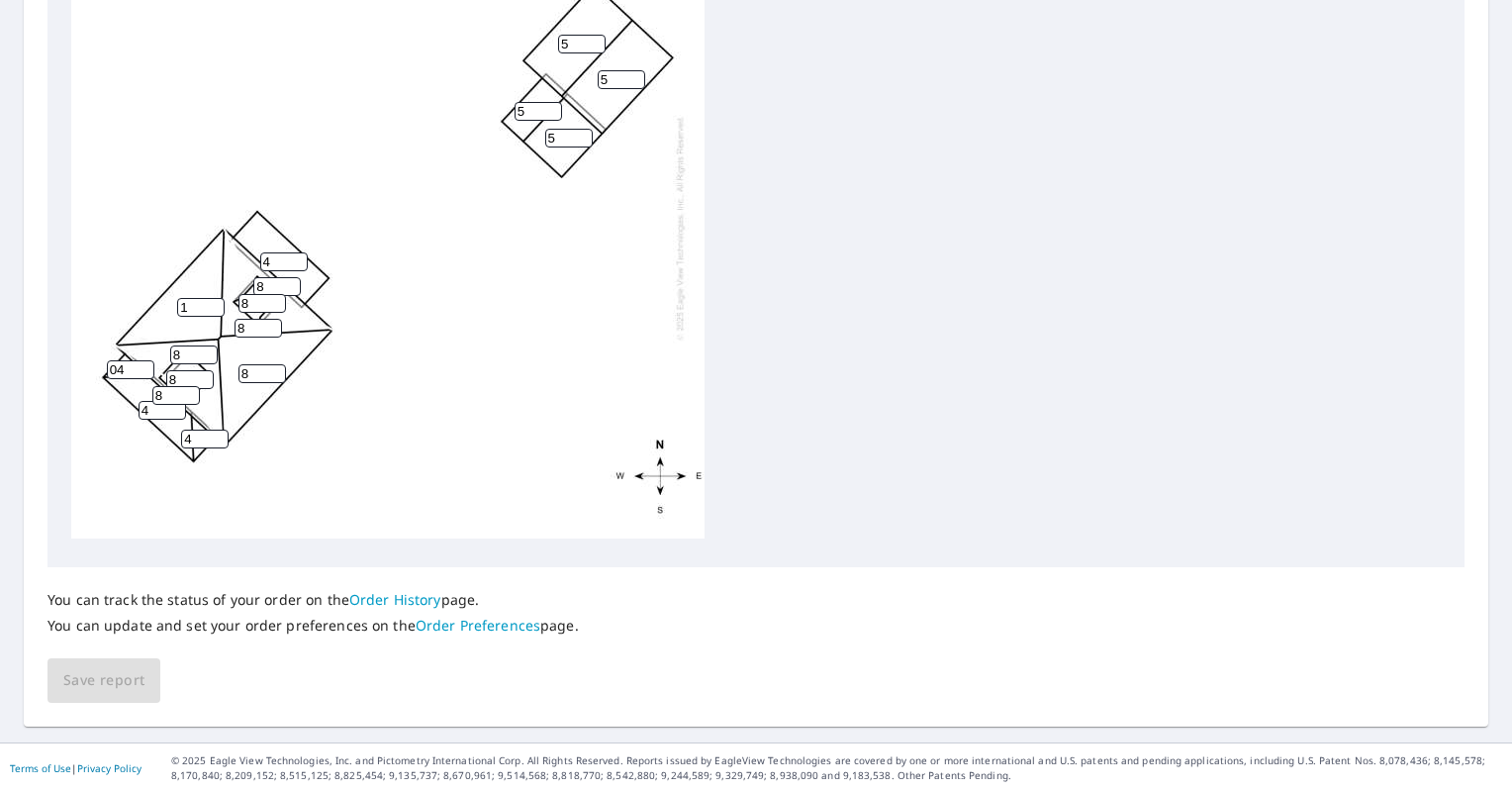 click on "1" at bounding box center [201, 307] 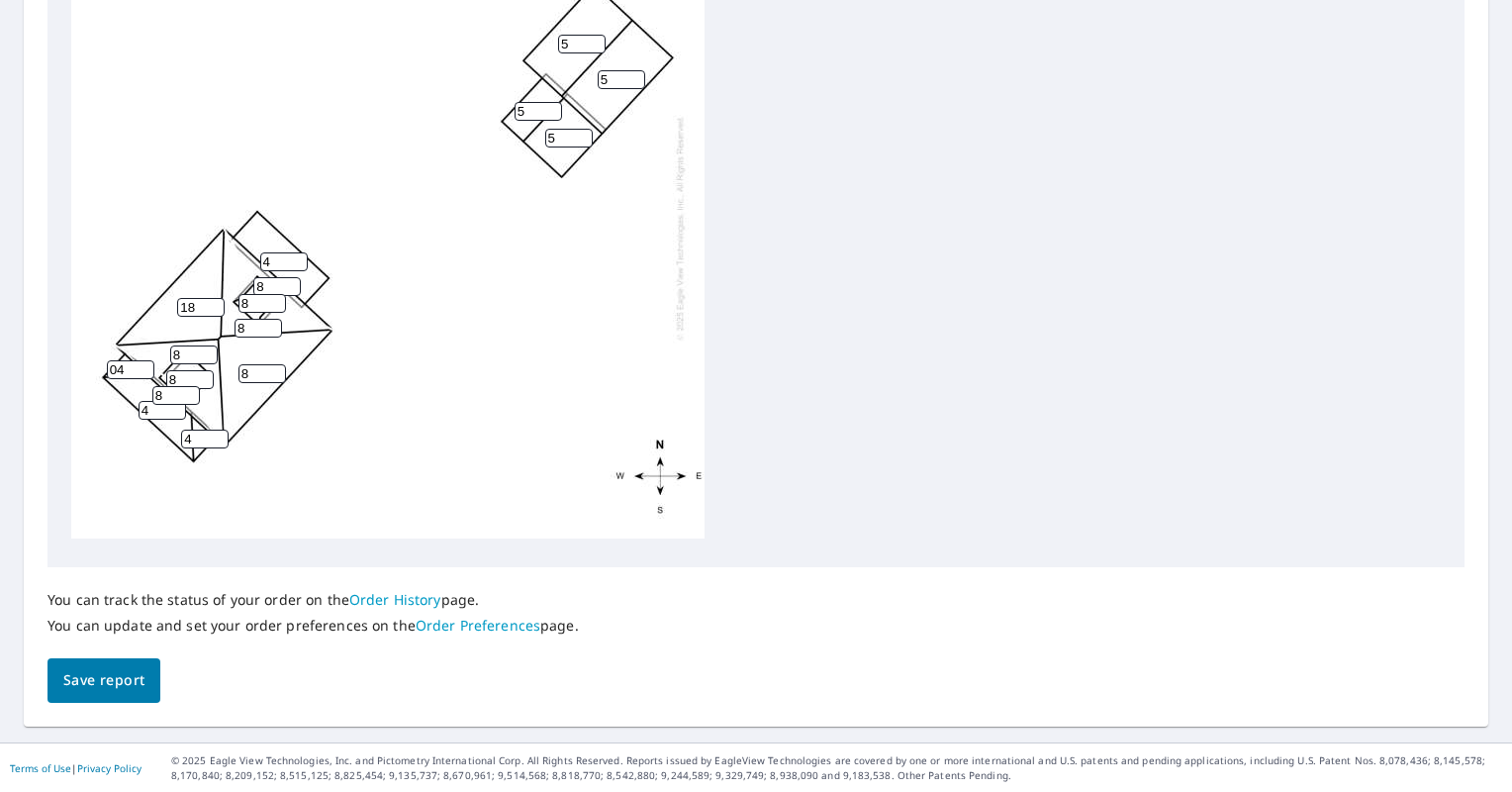 drag, startPoint x: 197, startPoint y: 287, endPoint x: 170, endPoint y: 298, distance: 29.15476 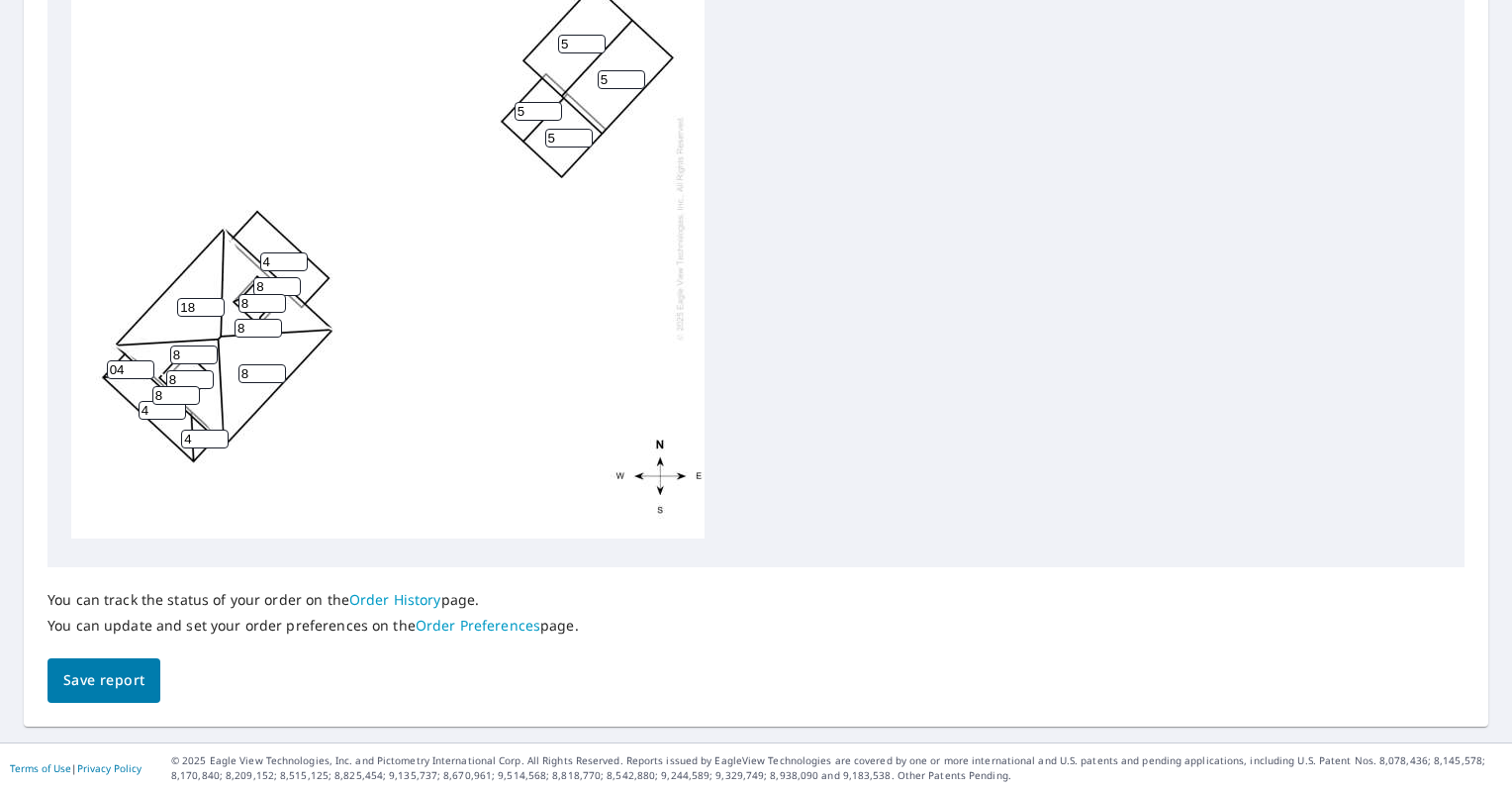 click on "[NUMBER] [NUMBER] [NUMBER] [NUMBER] [NUMBER] [NUMBER] [NUMBER] [NUMBER] [NUMBER] [NUMBER] [NUMBER] [NUMBER] [NUMBER] [NUMBER] [NUMBER] [NUMBER]" at bounding box center (388, 228) 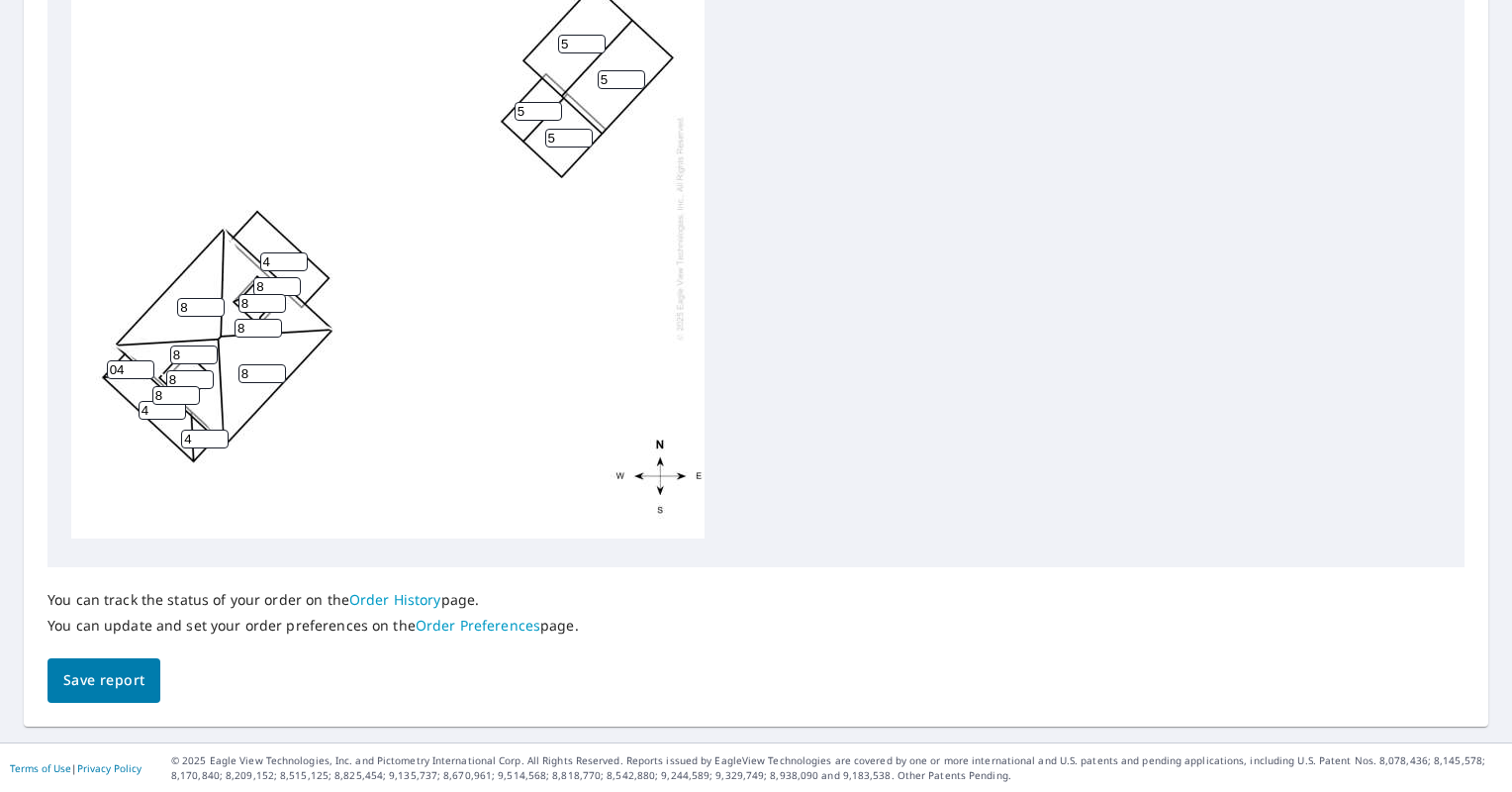 type on "8" 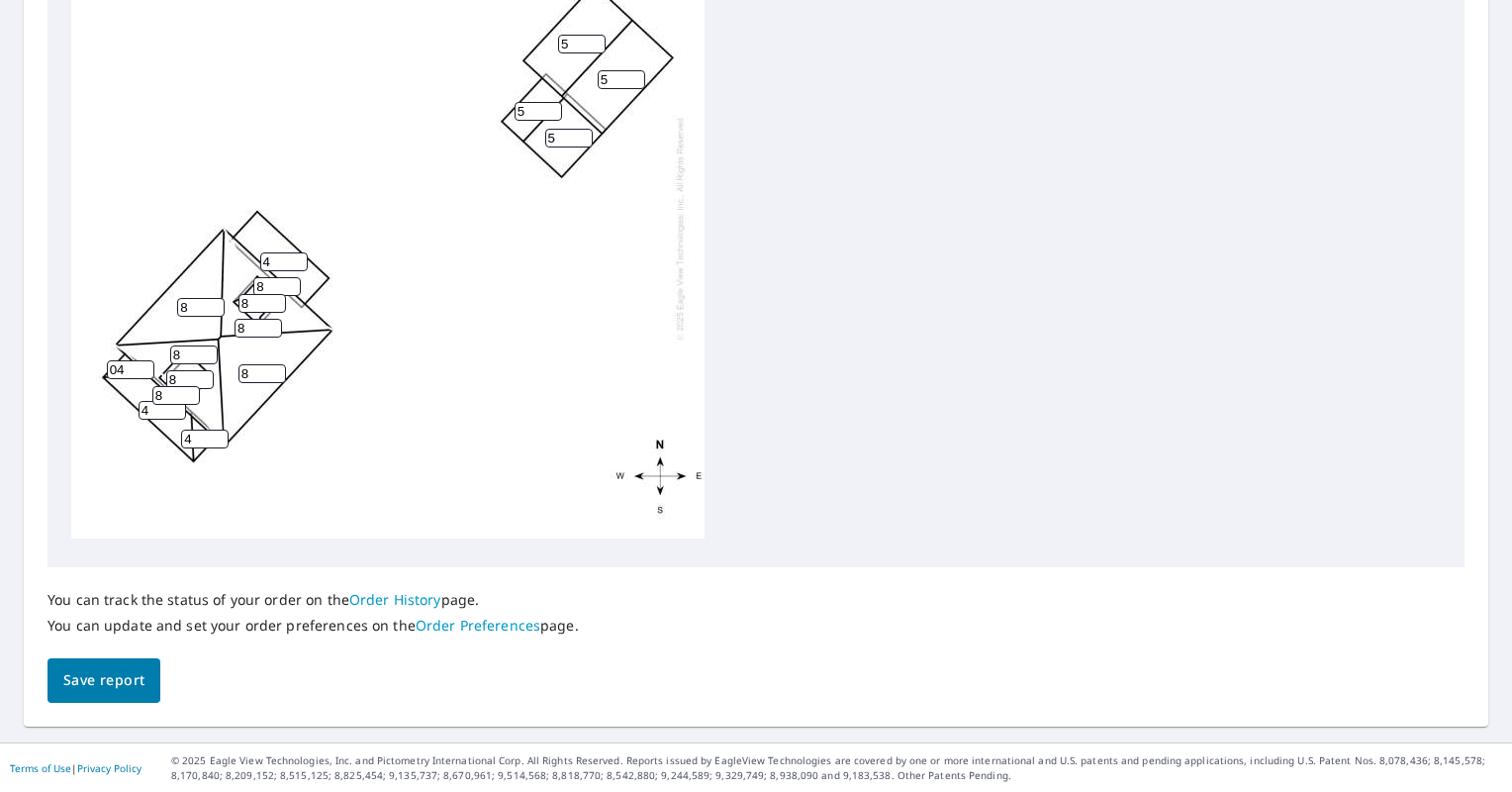 drag, startPoint x: 127, startPoint y: 352, endPoint x: 103, endPoint y: 365, distance: 27.294688 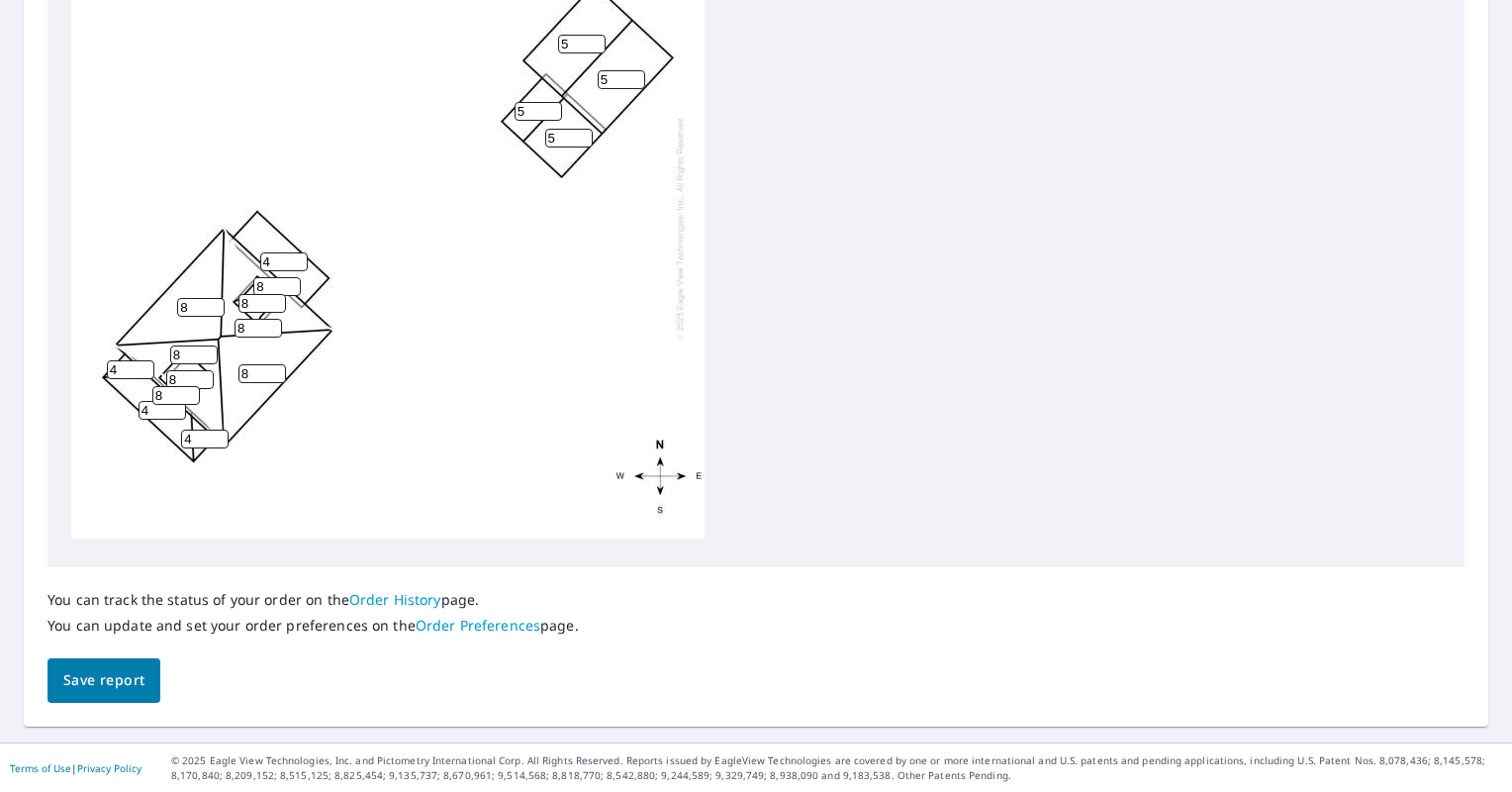 type on "4" 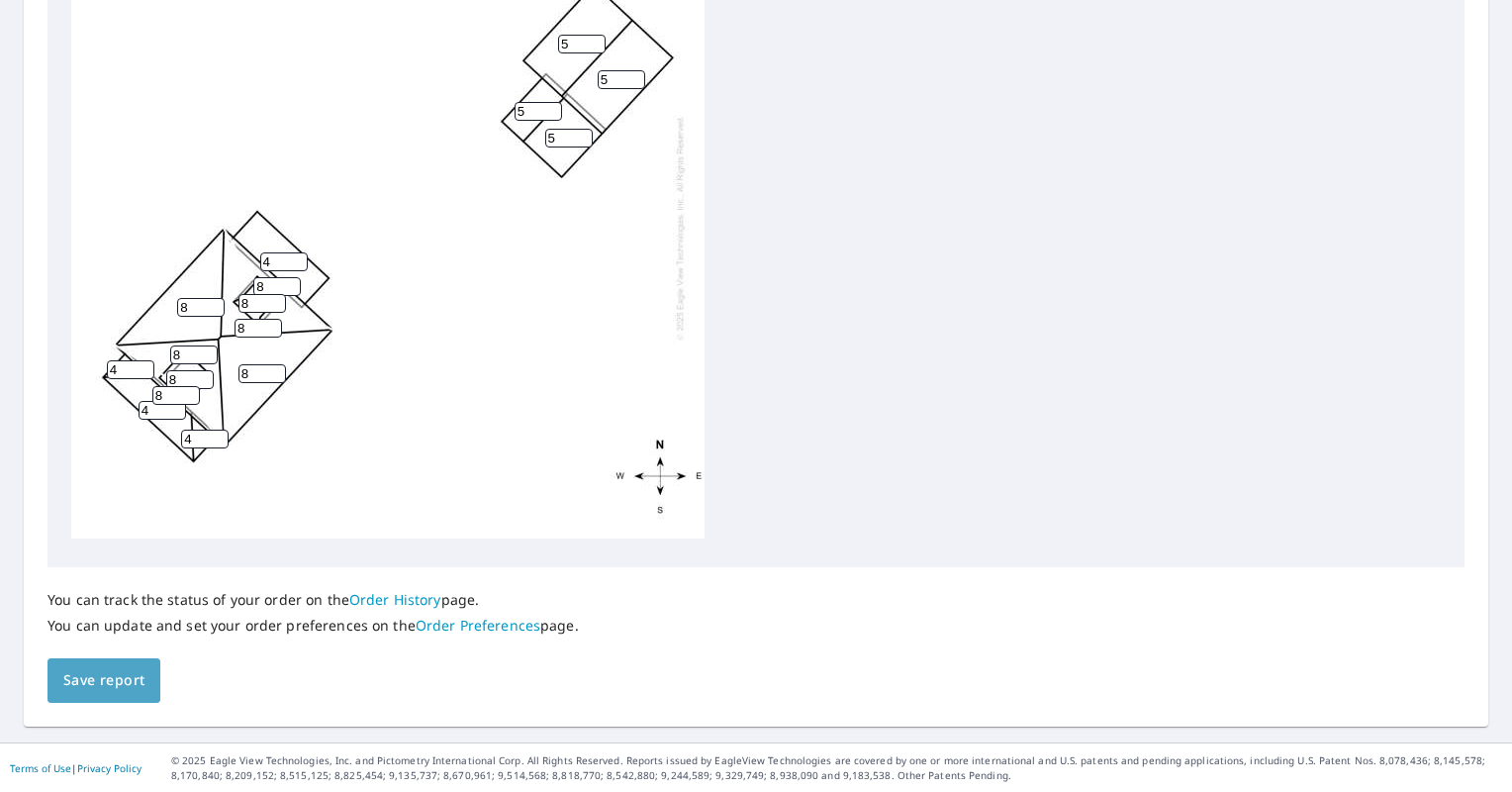 click on "Save report" at bounding box center [104, 680] 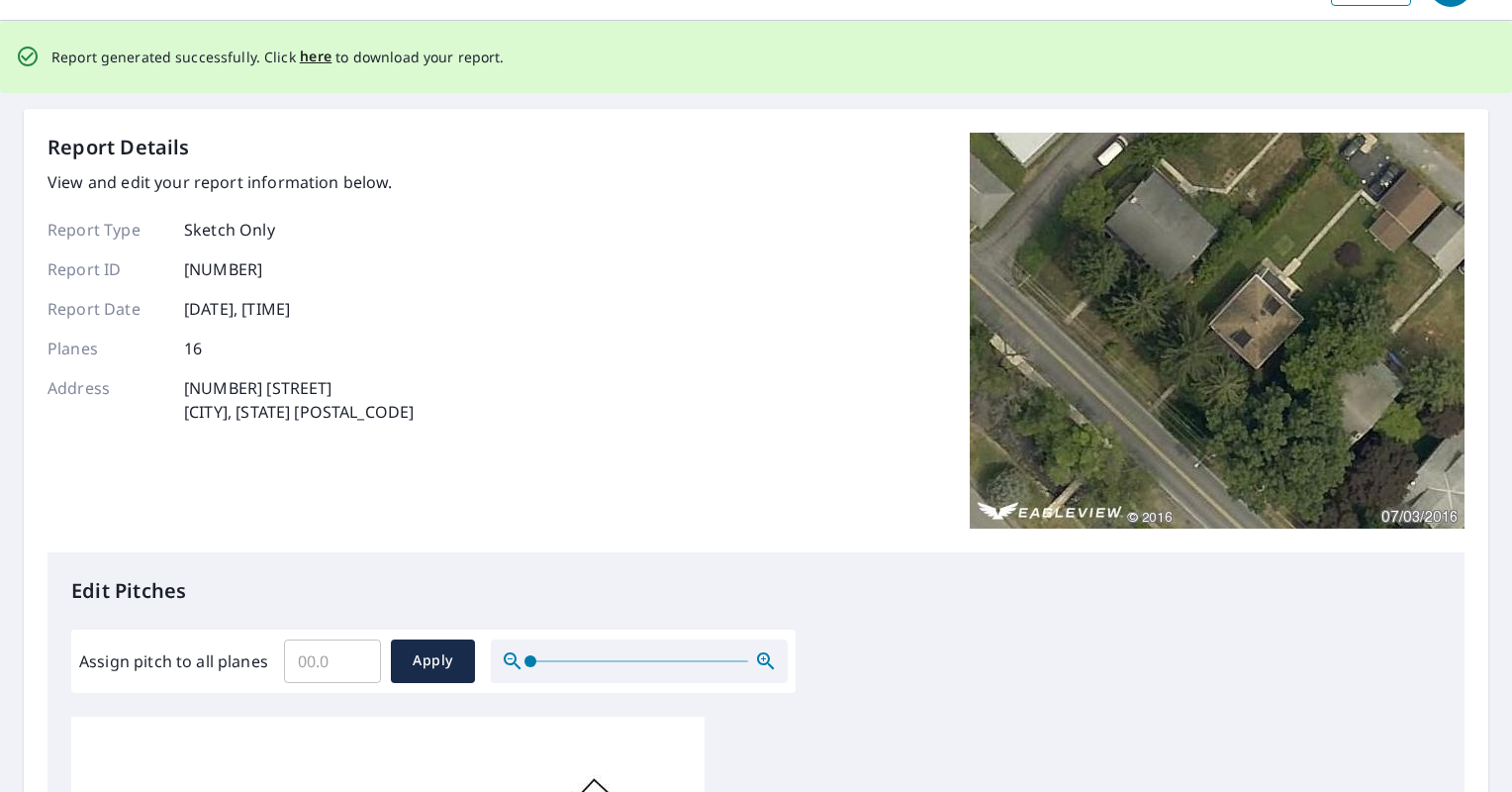 scroll, scrollTop: 0, scrollLeft: 0, axis: both 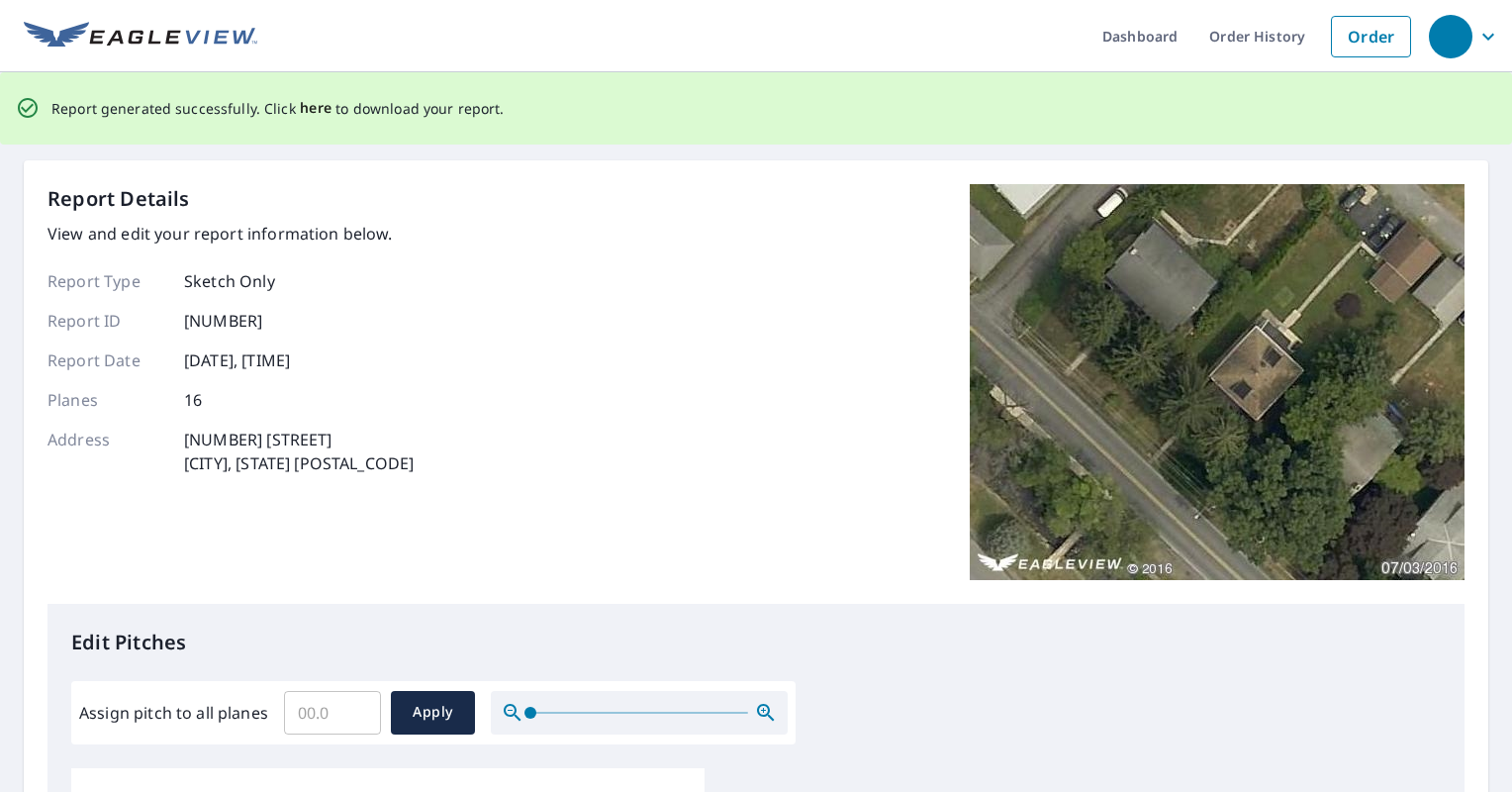 click on "here" at bounding box center (316, 108) 